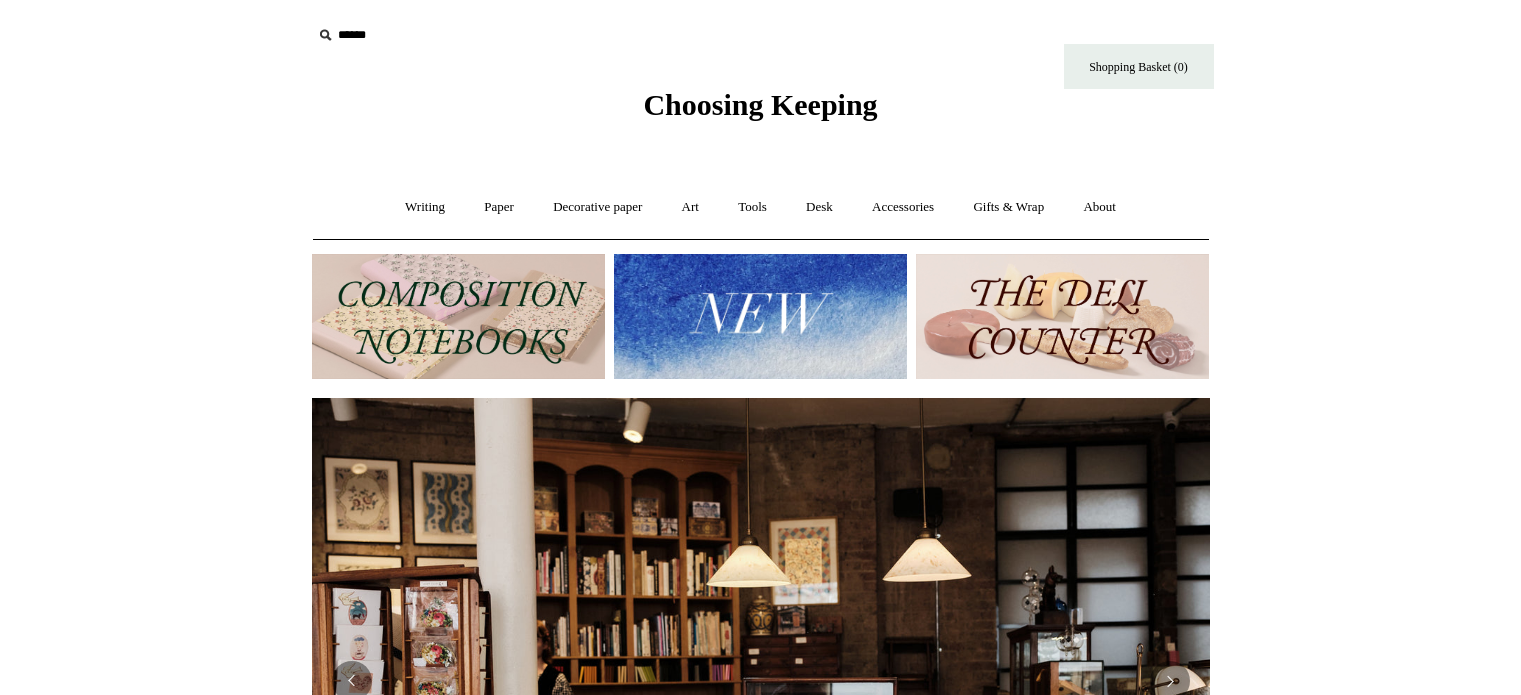 scroll, scrollTop: 0, scrollLeft: 0, axis: both 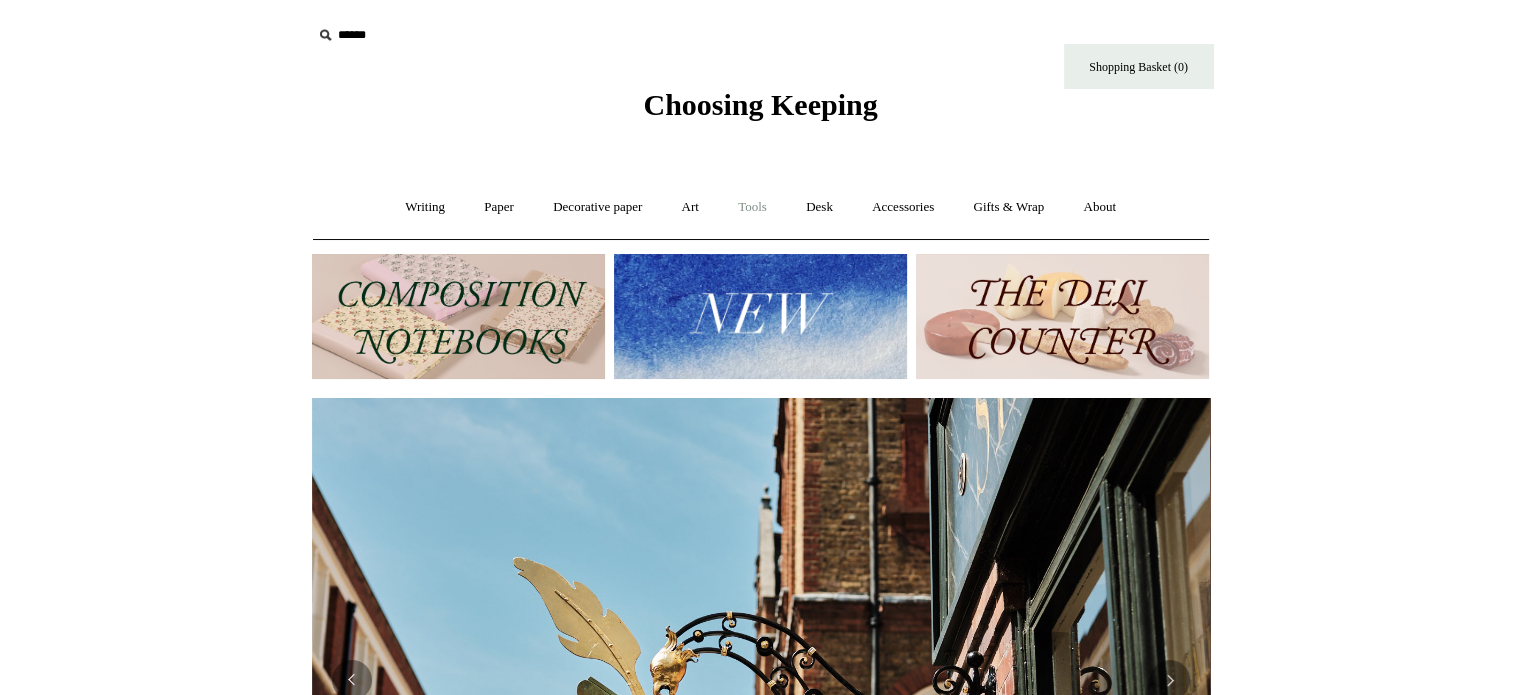 click on "Tools +" at bounding box center (752, 207) 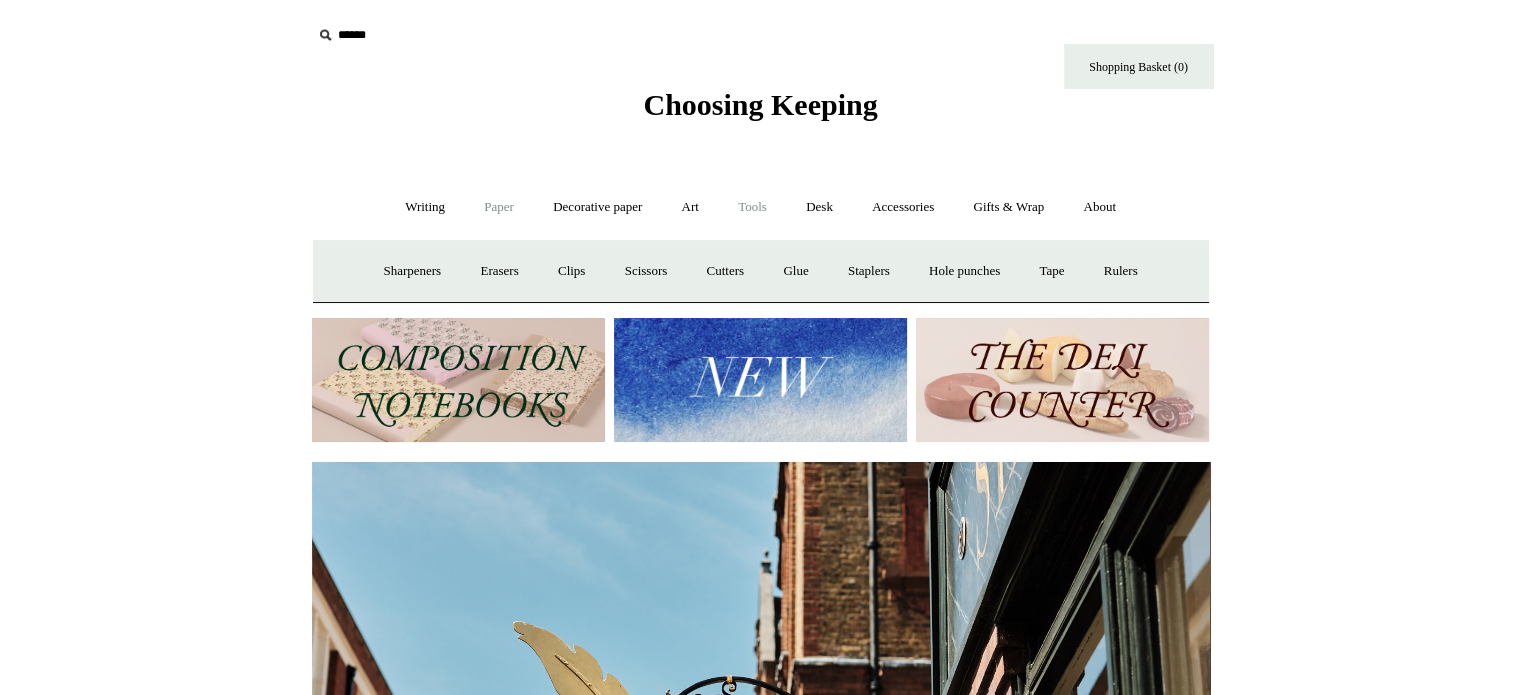 click on "Paper +" at bounding box center (499, 207) 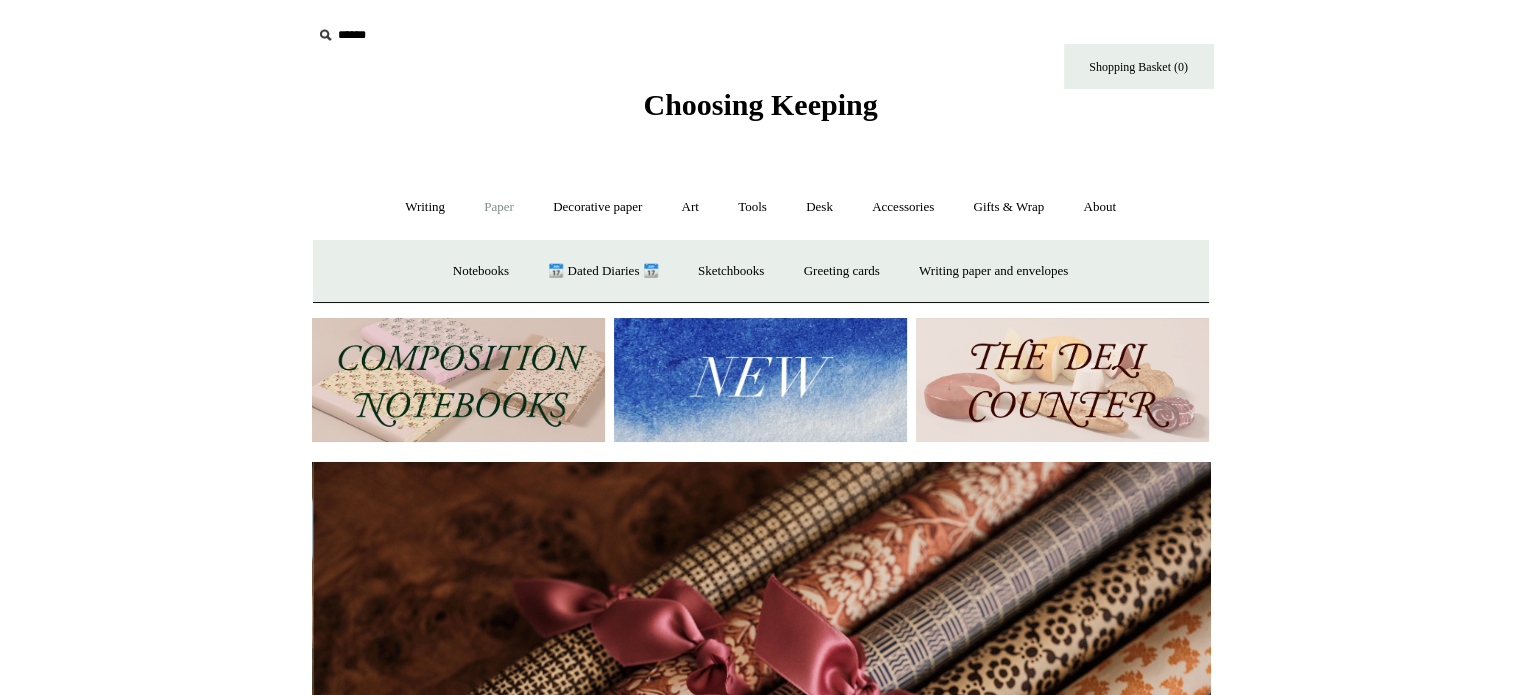 scroll, scrollTop: 0, scrollLeft: 1796, axis: horizontal 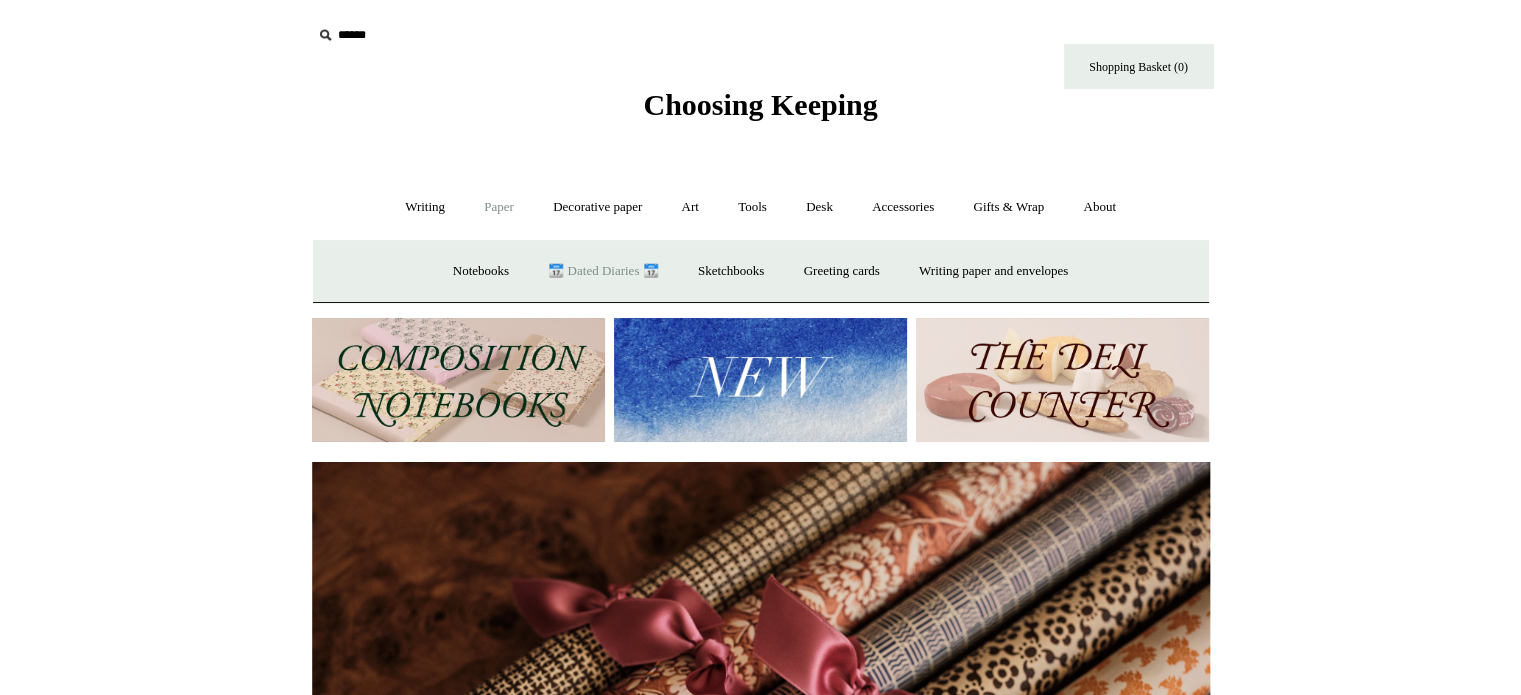 click on "📆 Dated Diaries 📆" at bounding box center (603, 271) 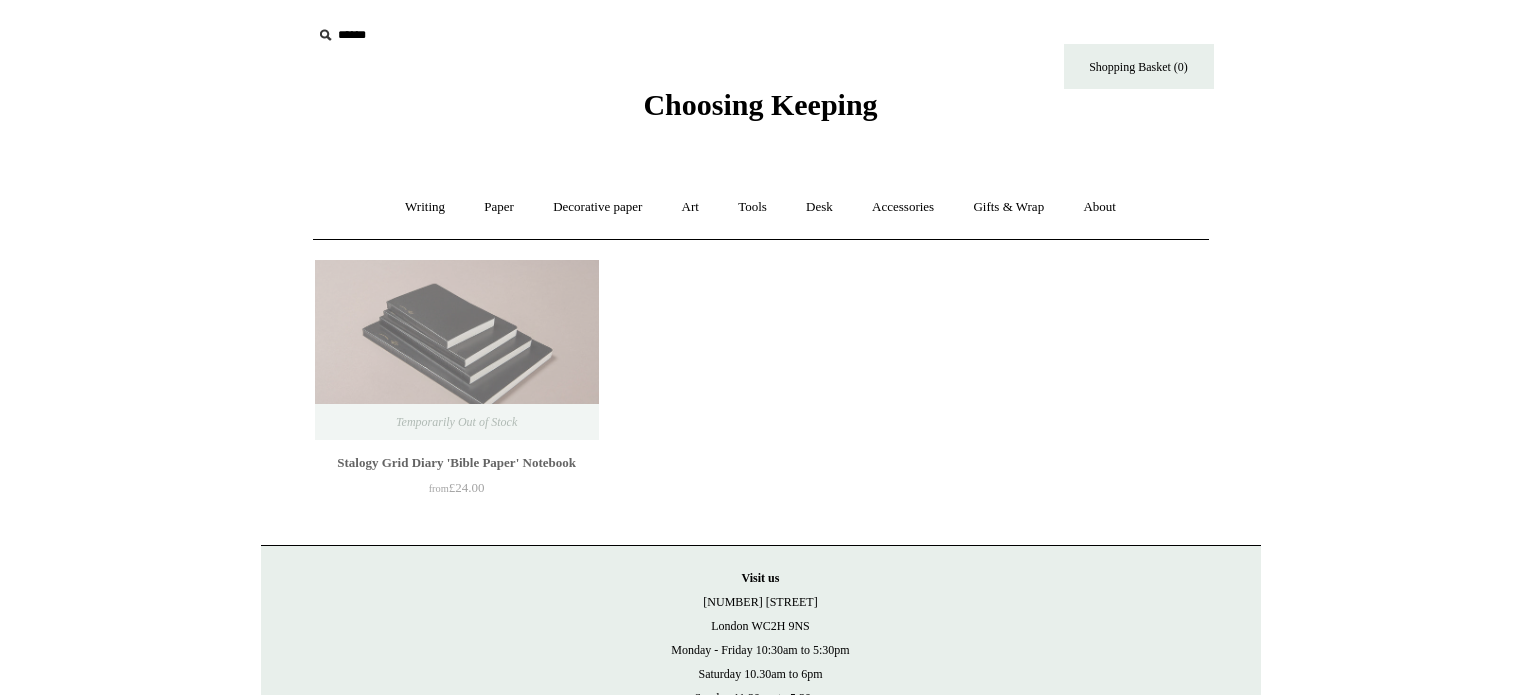 scroll, scrollTop: 0, scrollLeft: 0, axis: both 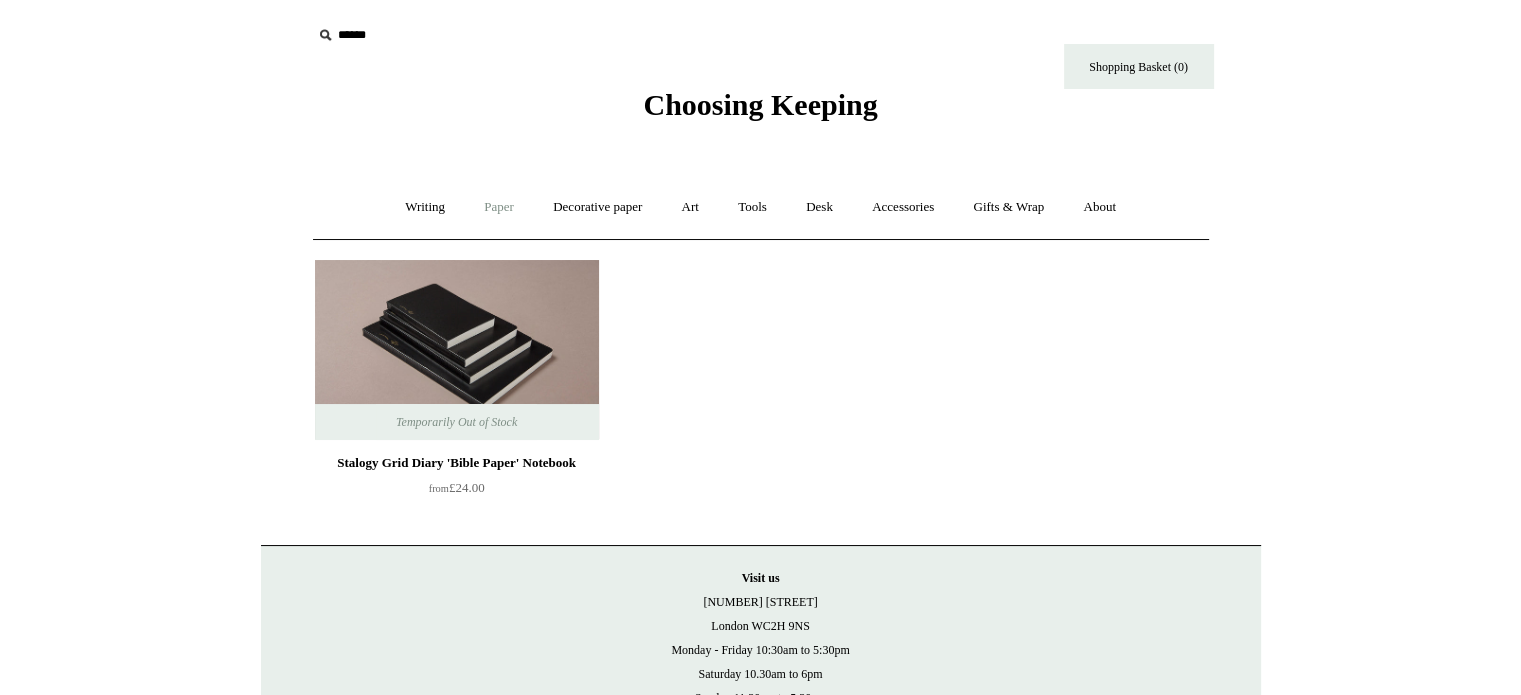 click on "Paper +" at bounding box center [499, 207] 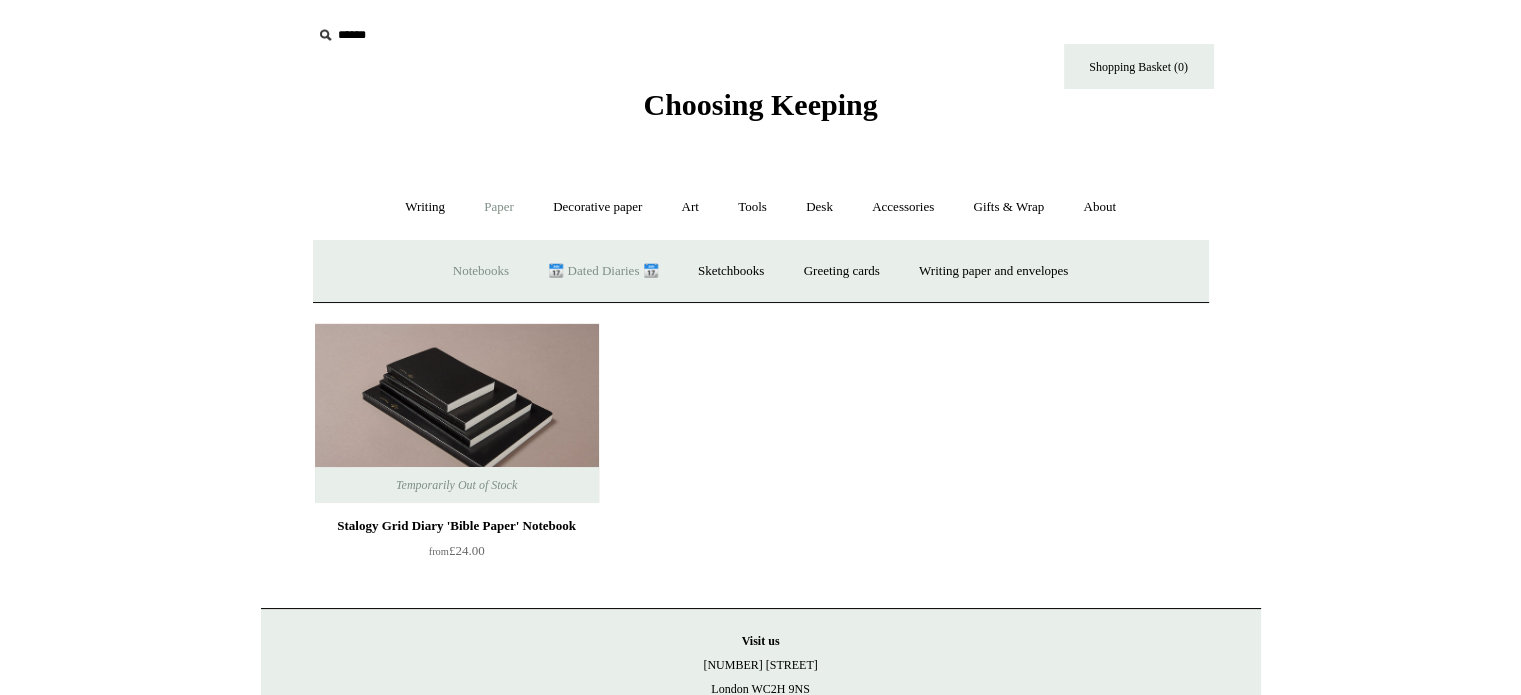 click on "Notebooks +" at bounding box center [481, 271] 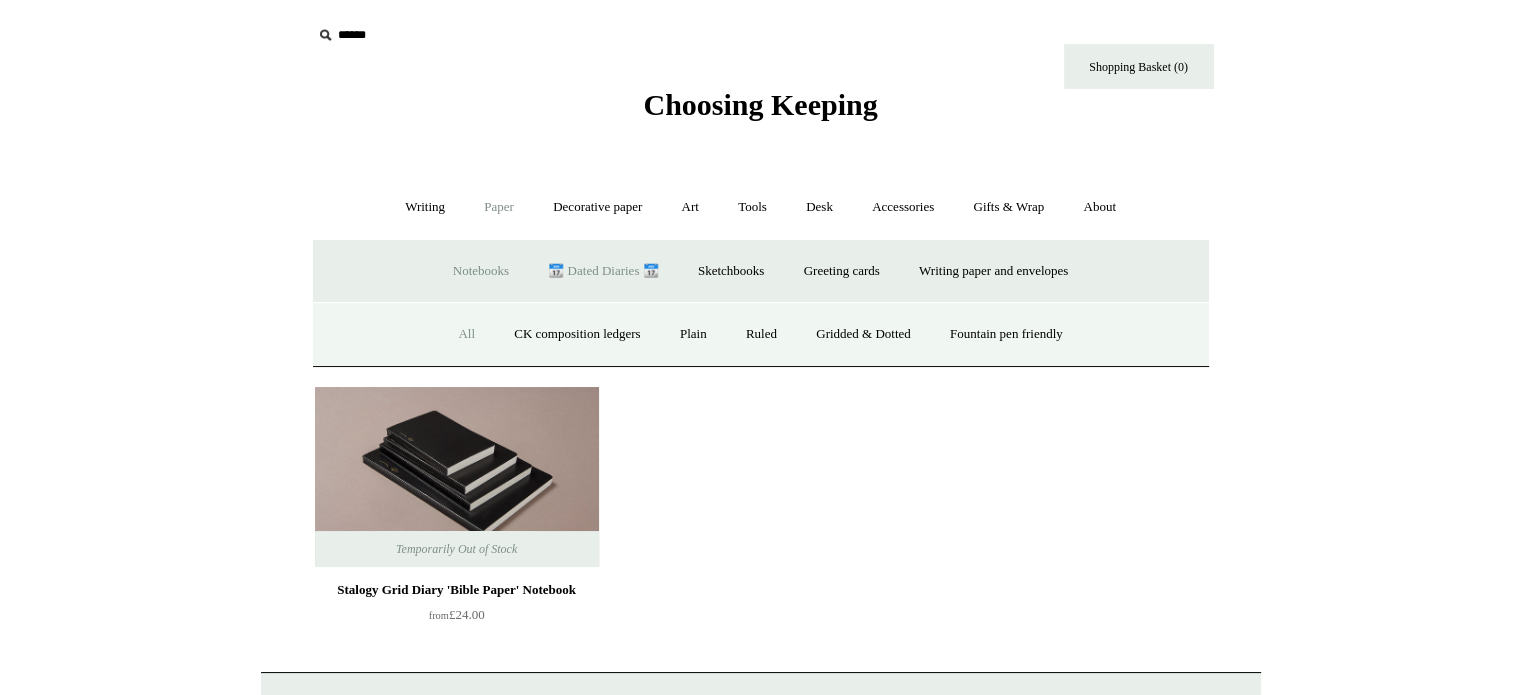 click on "All" at bounding box center [466, 334] 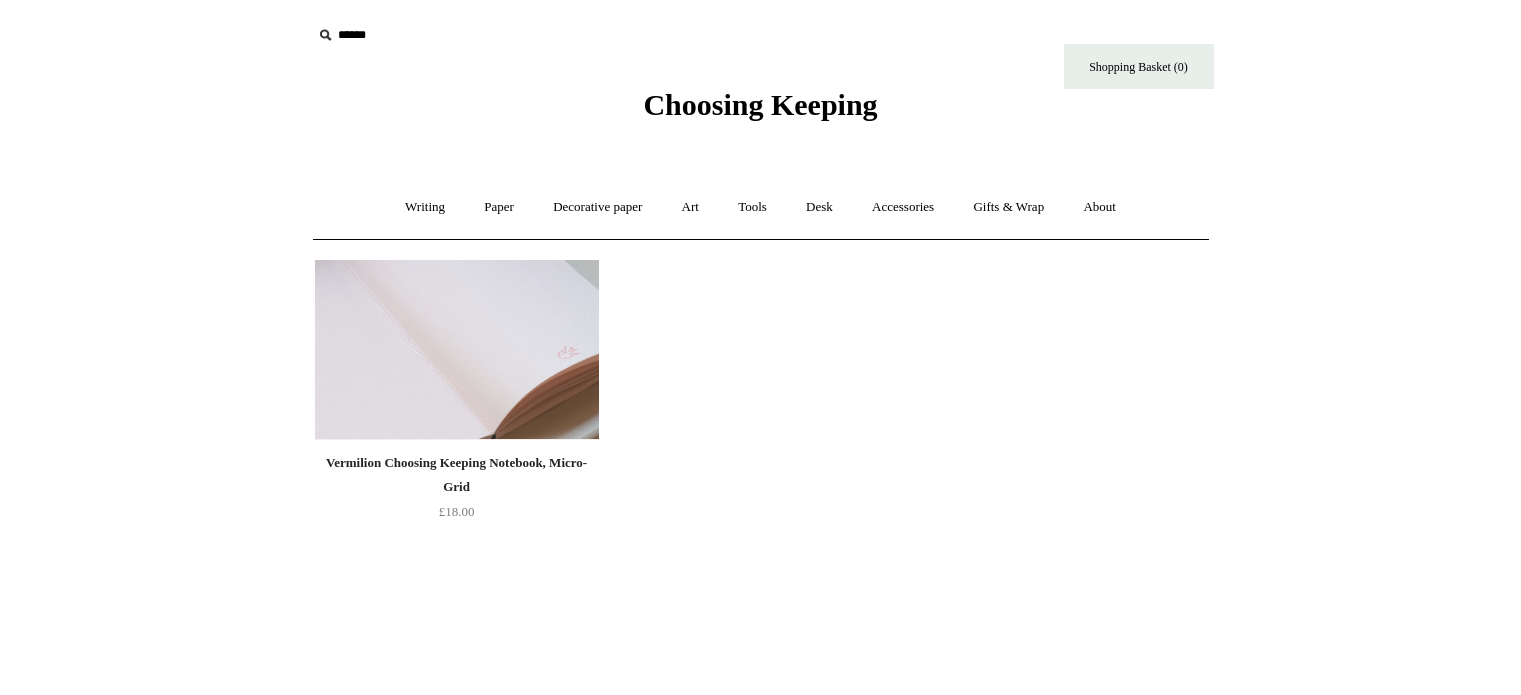 scroll, scrollTop: 0, scrollLeft: 0, axis: both 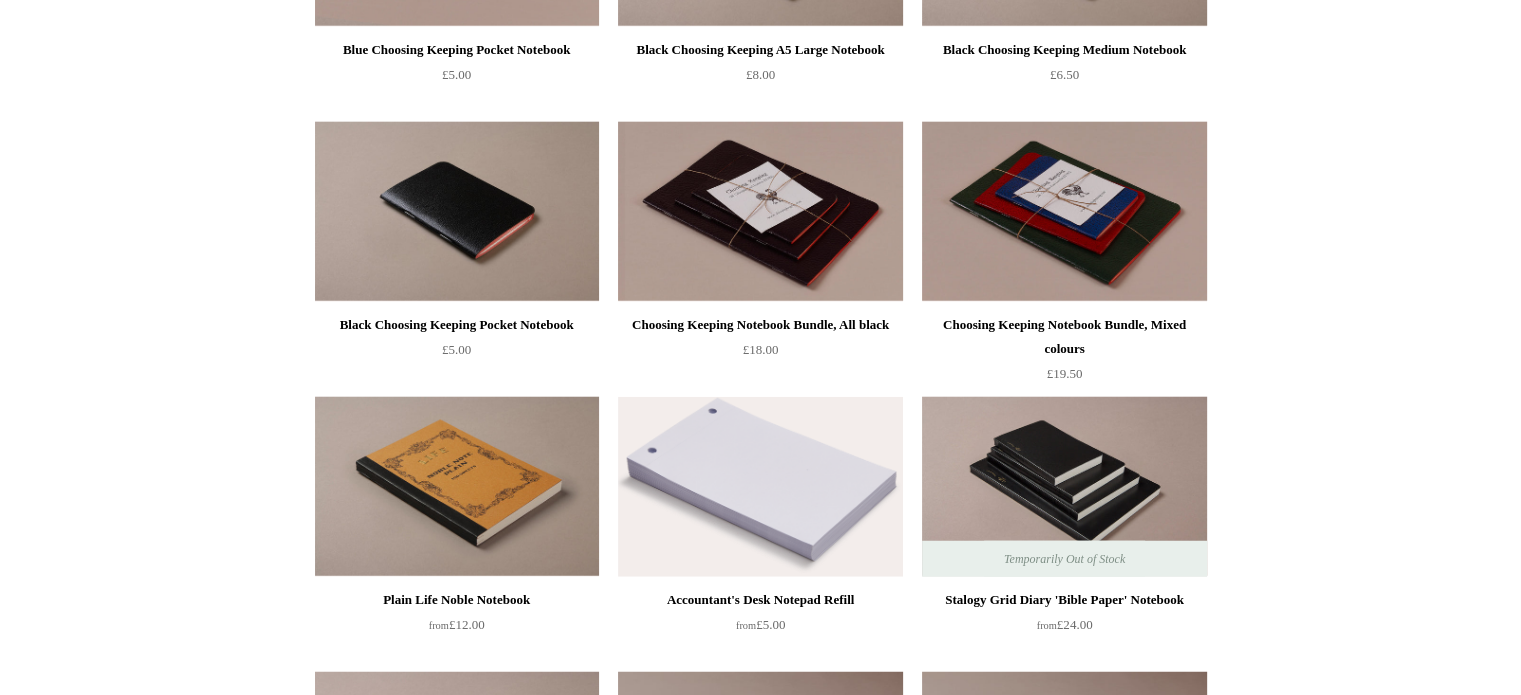 drag, startPoint x: 1531, startPoint y: 39, endPoint x: 1531, endPoint y: 298, distance: 259 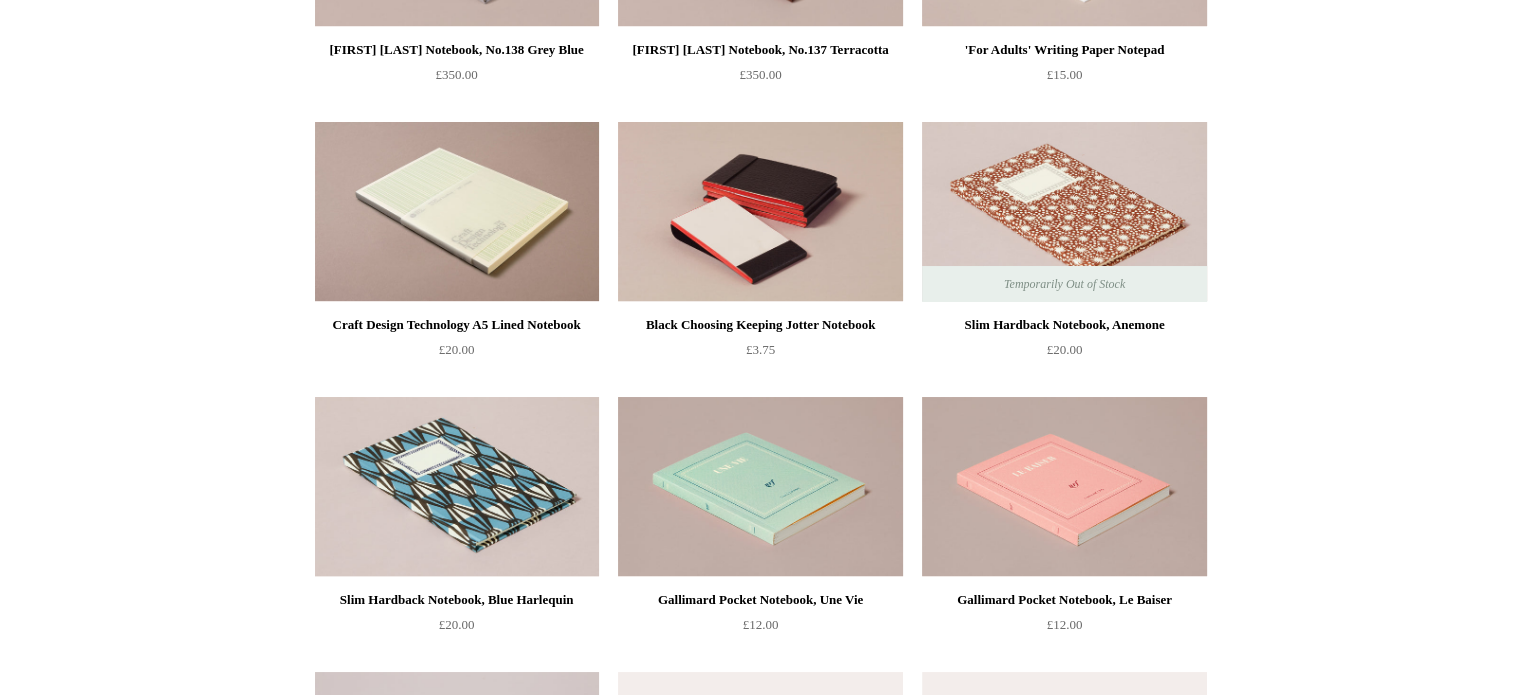 scroll, scrollTop: 7579, scrollLeft: 0, axis: vertical 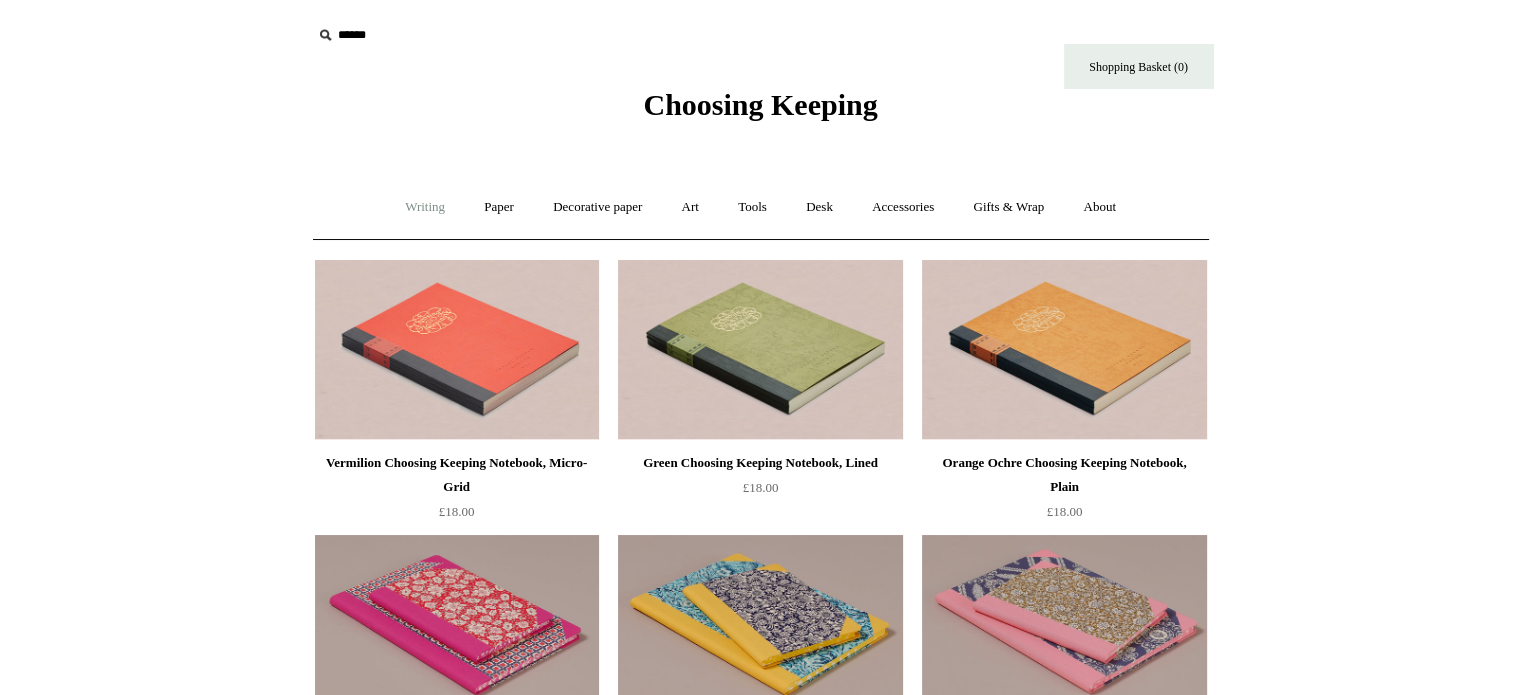click on "Writing +" at bounding box center (425, 207) 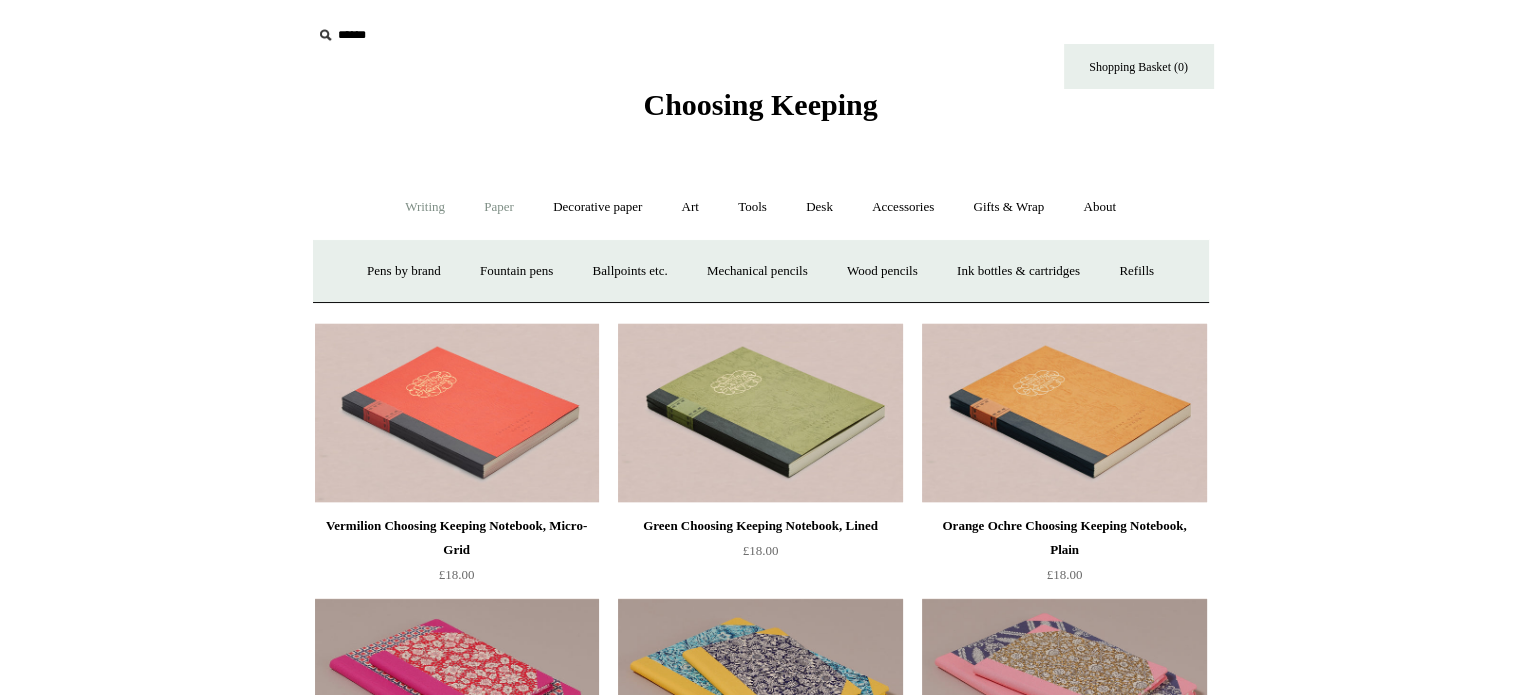 click on "Paper +" at bounding box center [499, 207] 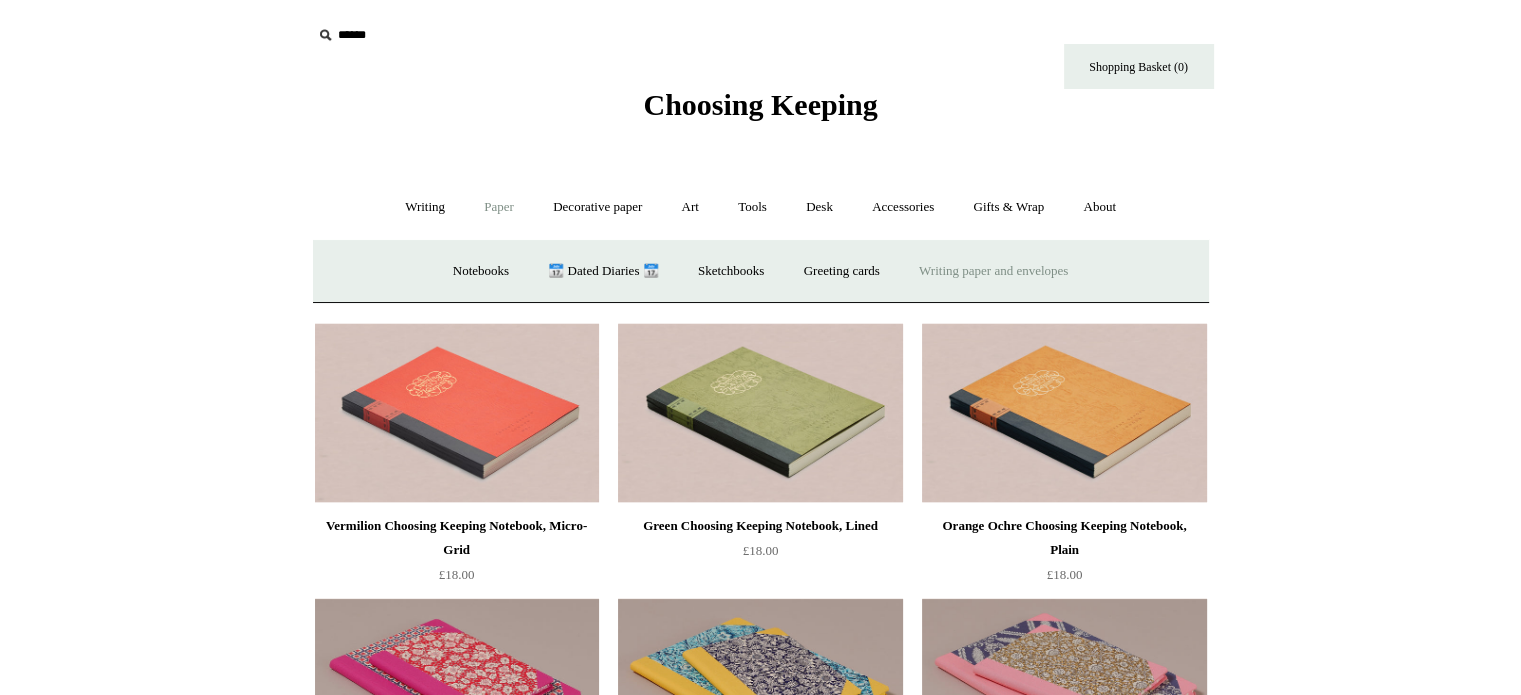 click on "Writing paper and envelopes +" at bounding box center (993, 271) 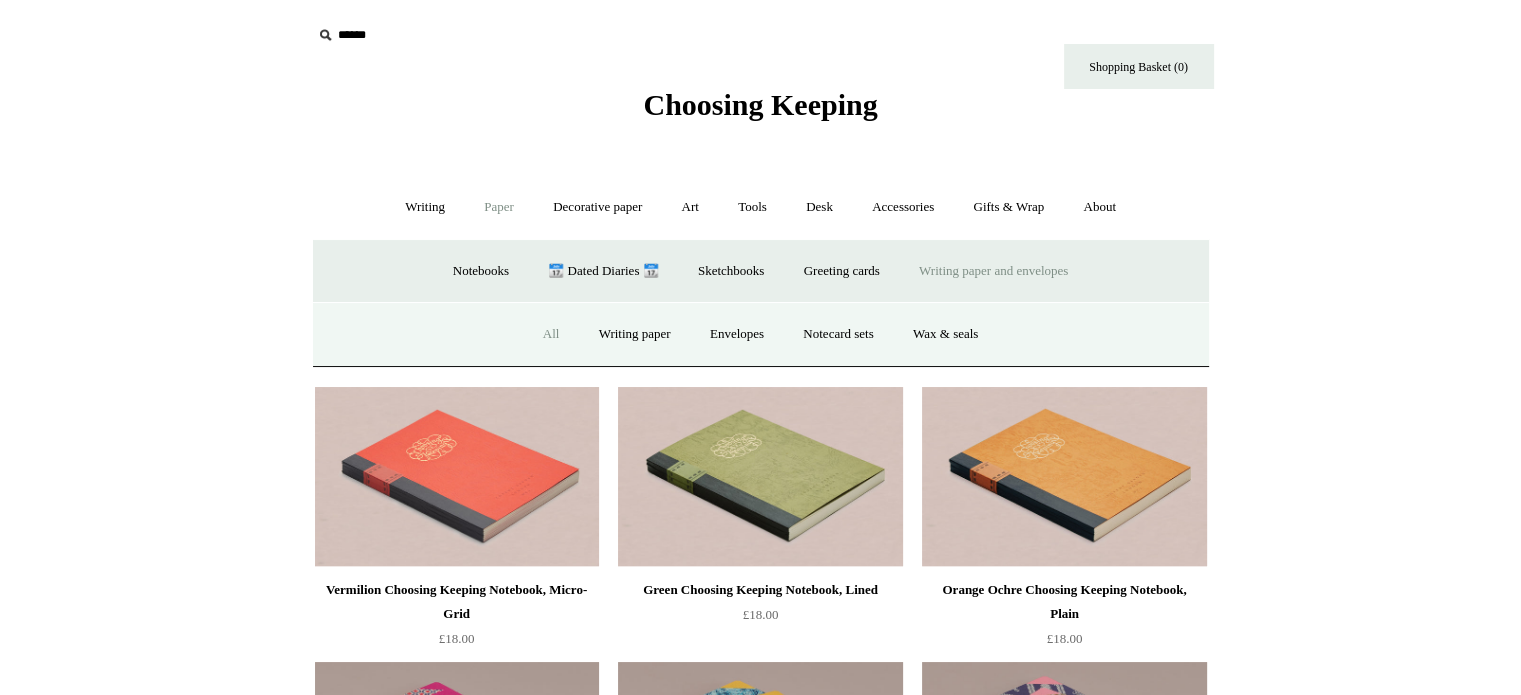 click on "All" at bounding box center (551, 334) 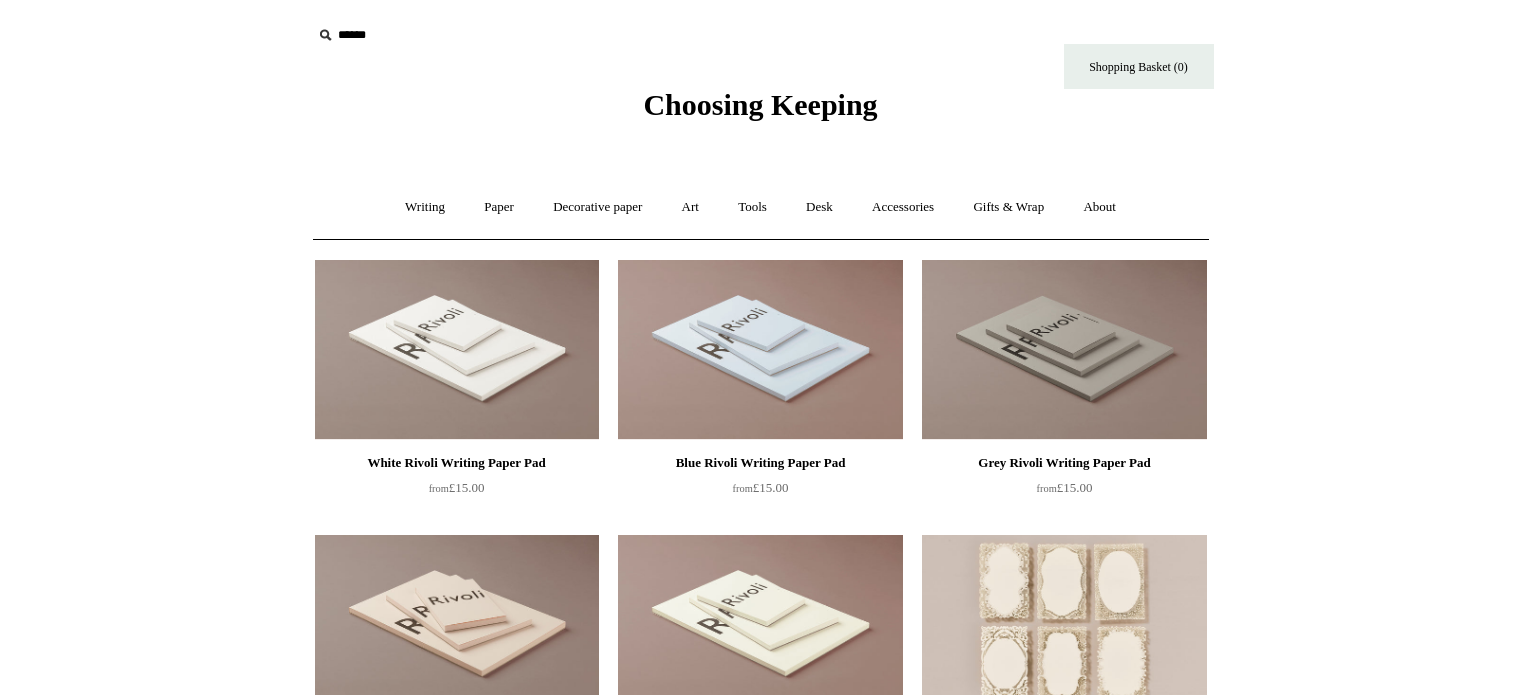 scroll, scrollTop: 0, scrollLeft: 0, axis: both 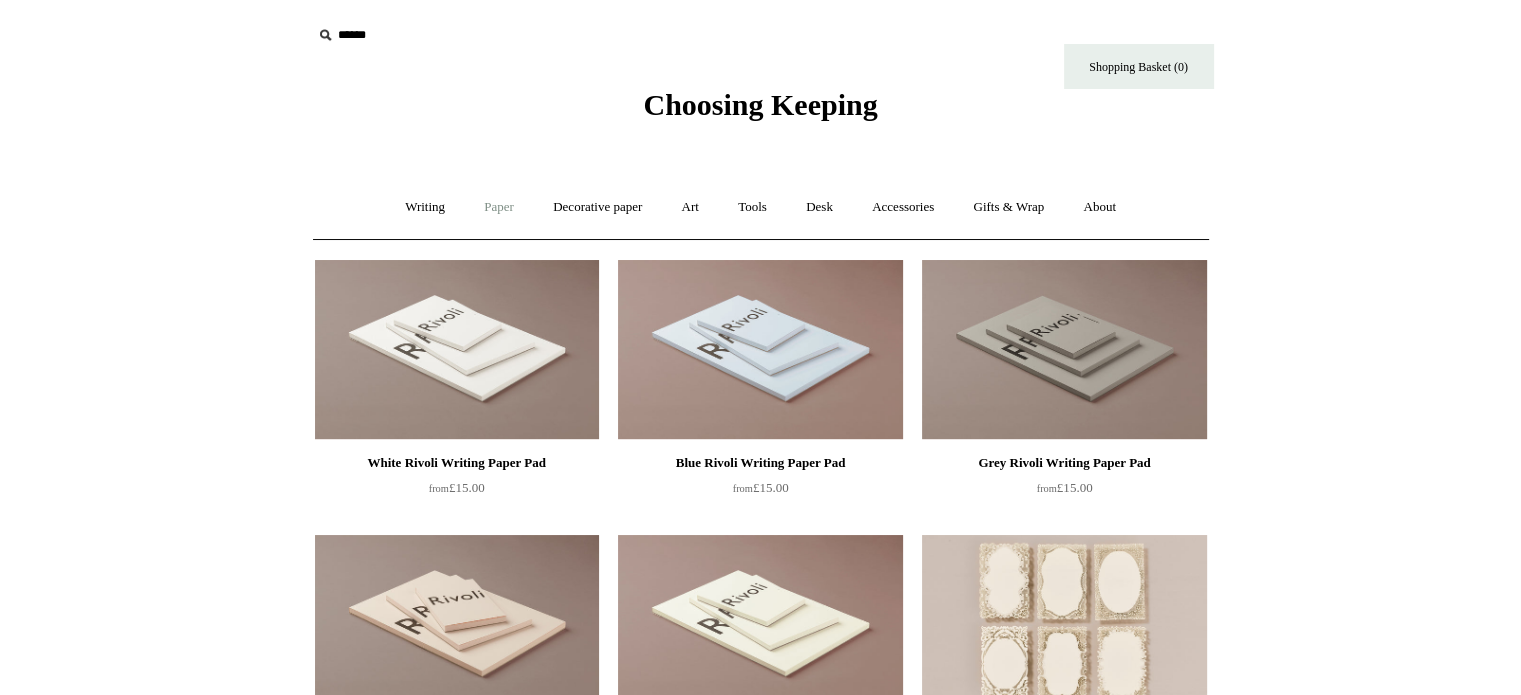 click on "Paper +" at bounding box center (499, 207) 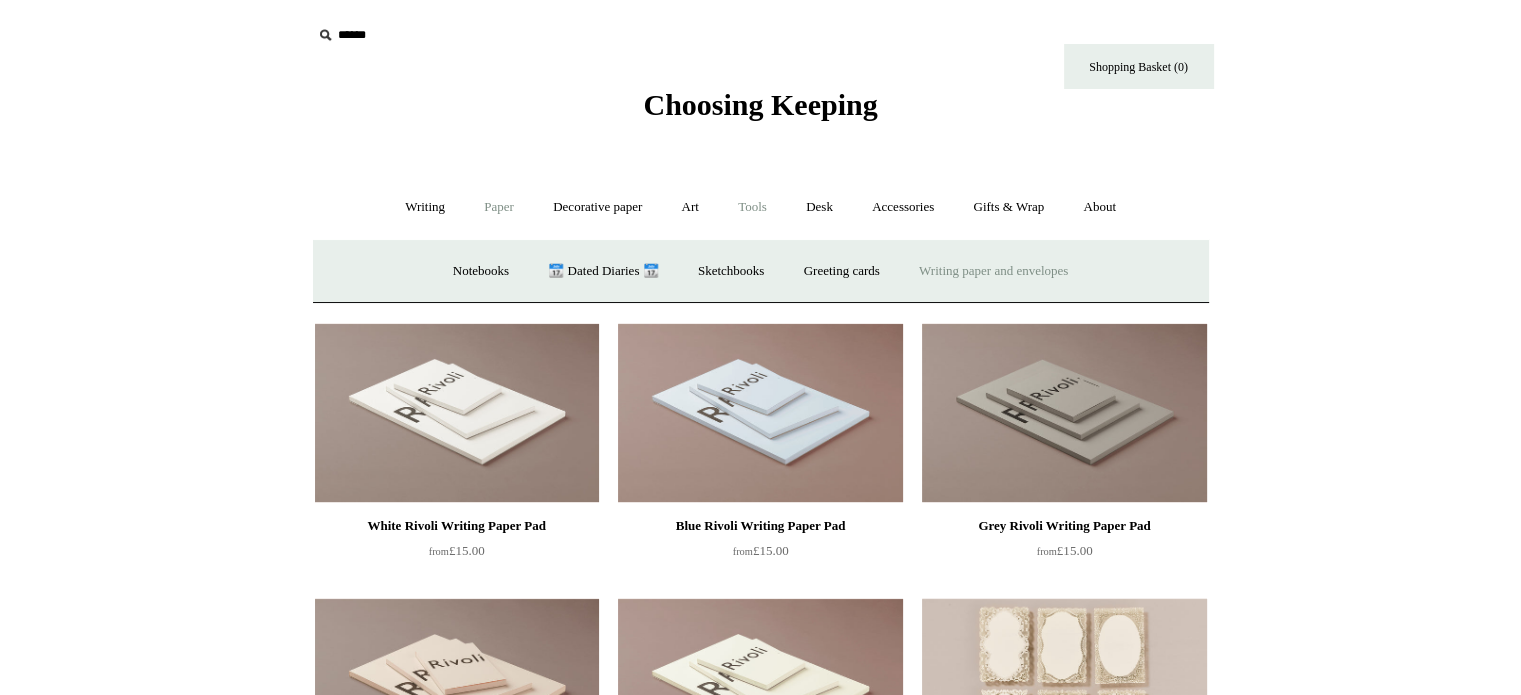 click on "Tools +" at bounding box center [752, 207] 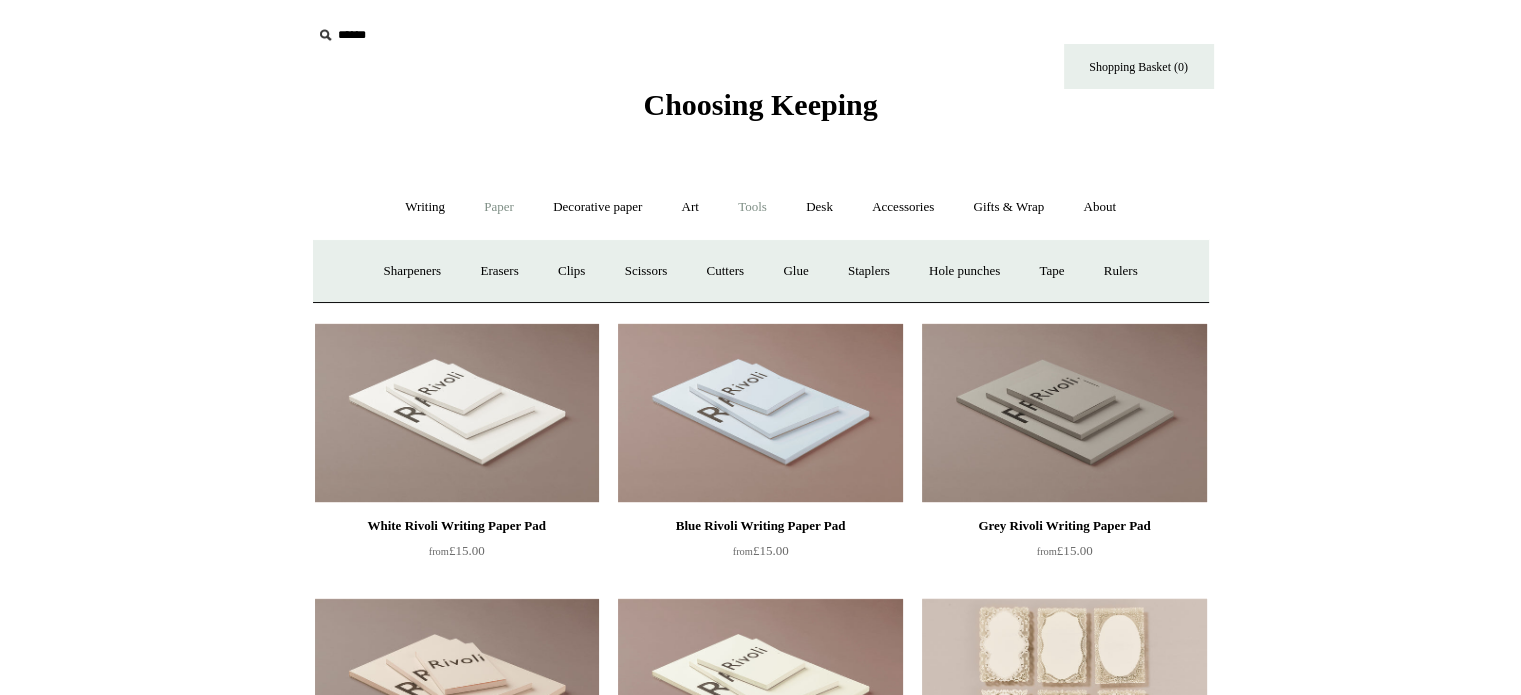 click on "Paper +" at bounding box center [499, 207] 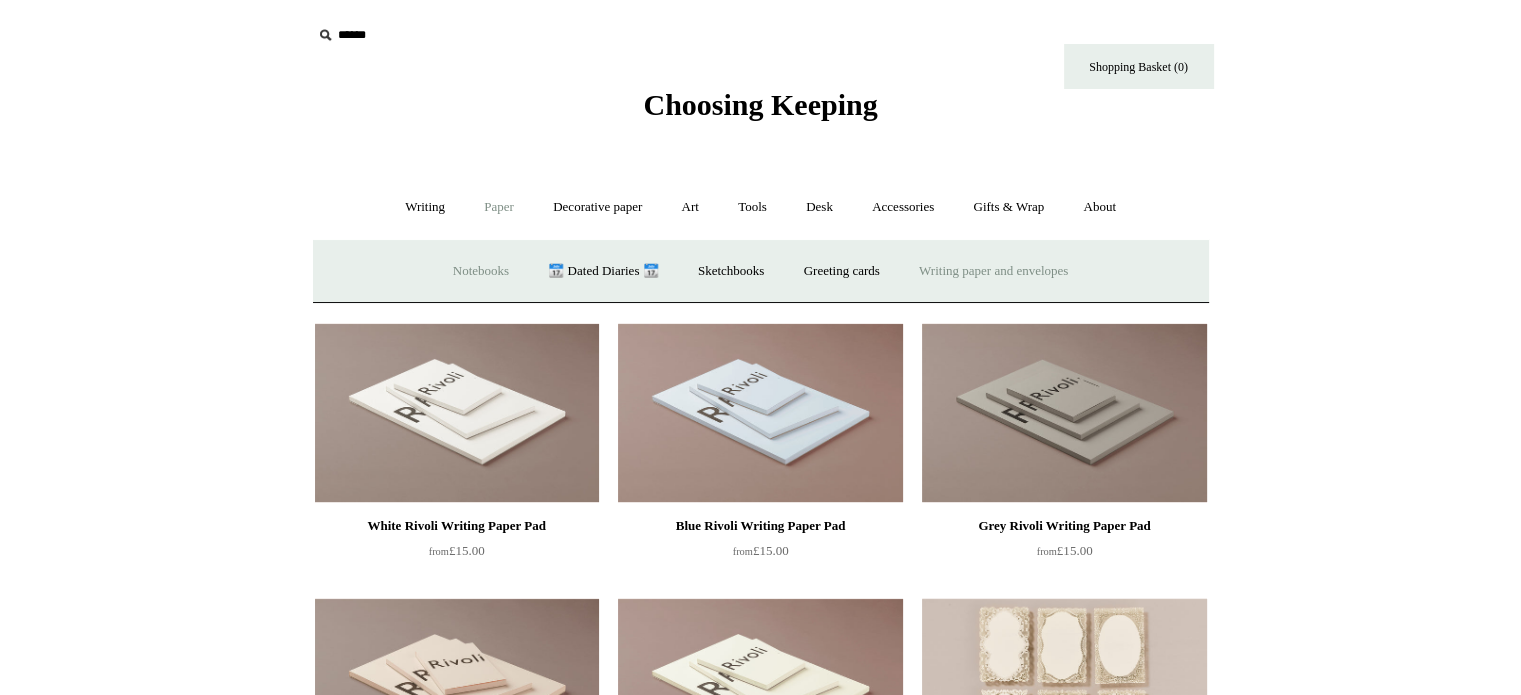 click on "Notebooks +" at bounding box center (481, 271) 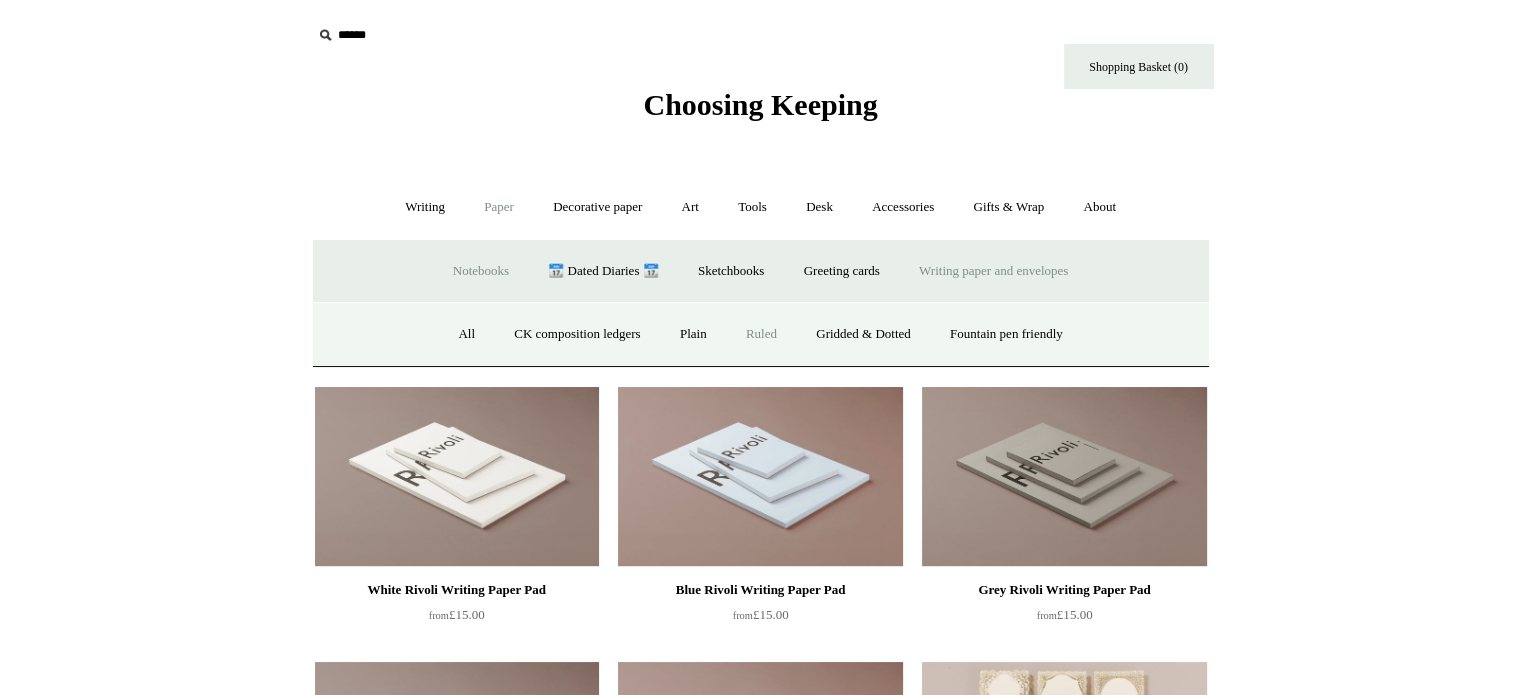 click on "Ruled" at bounding box center [761, 334] 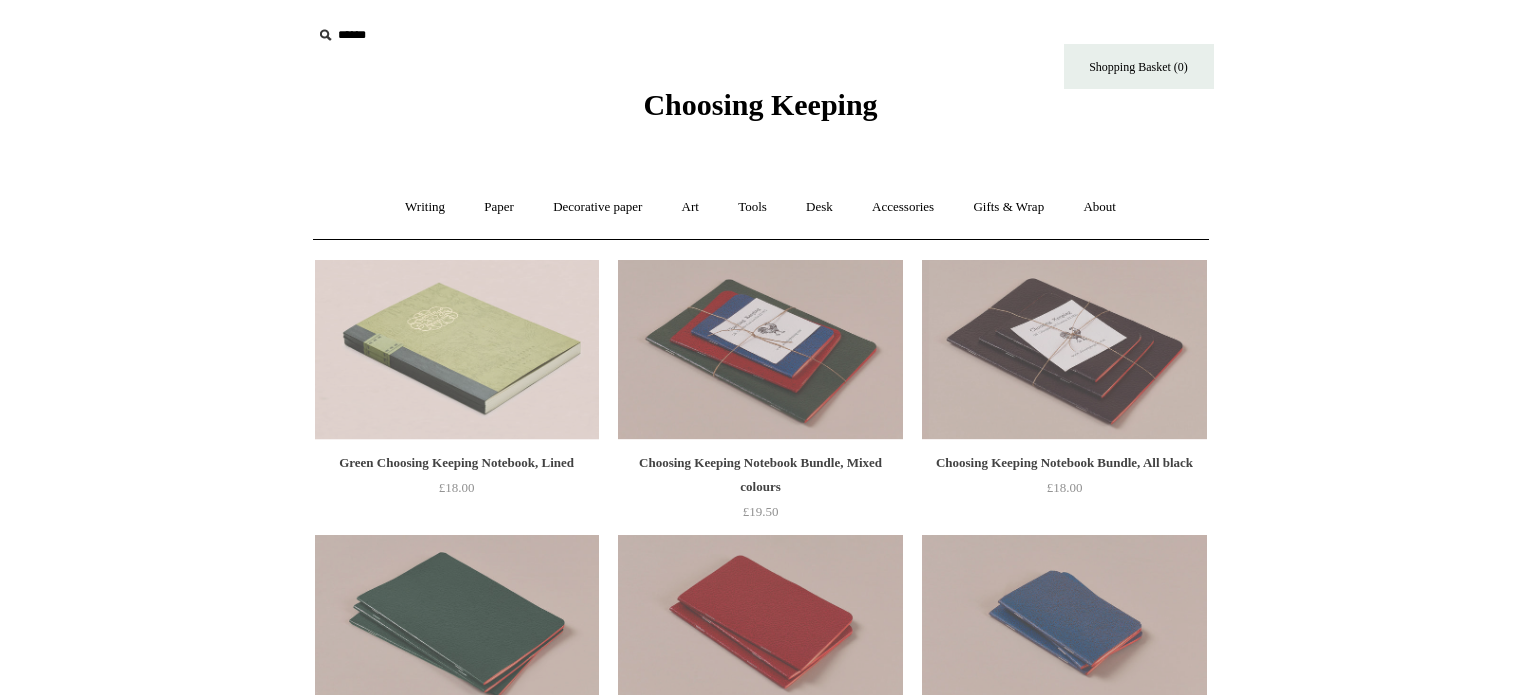 scroll, scrollTop: 0, scrollLeft: 0, axis: both 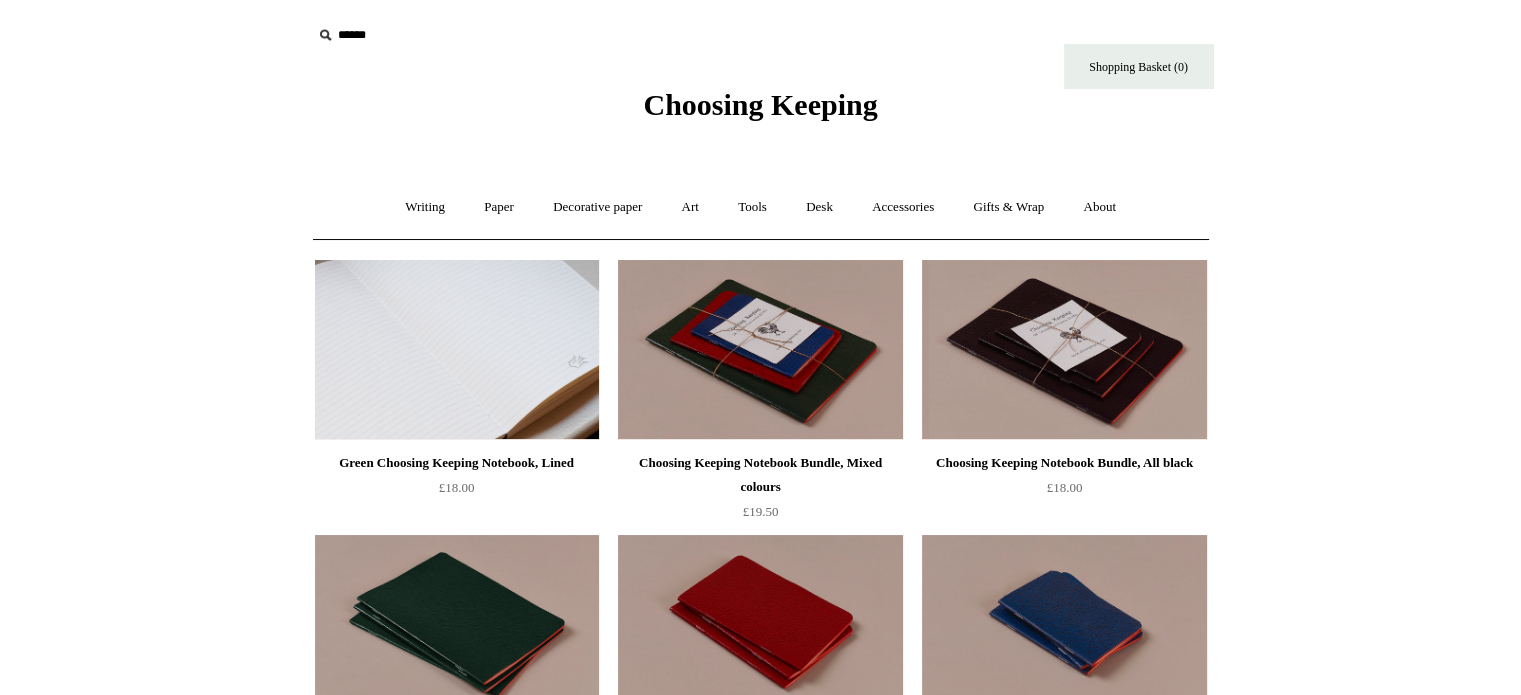 click at bounding box center (457, 350) 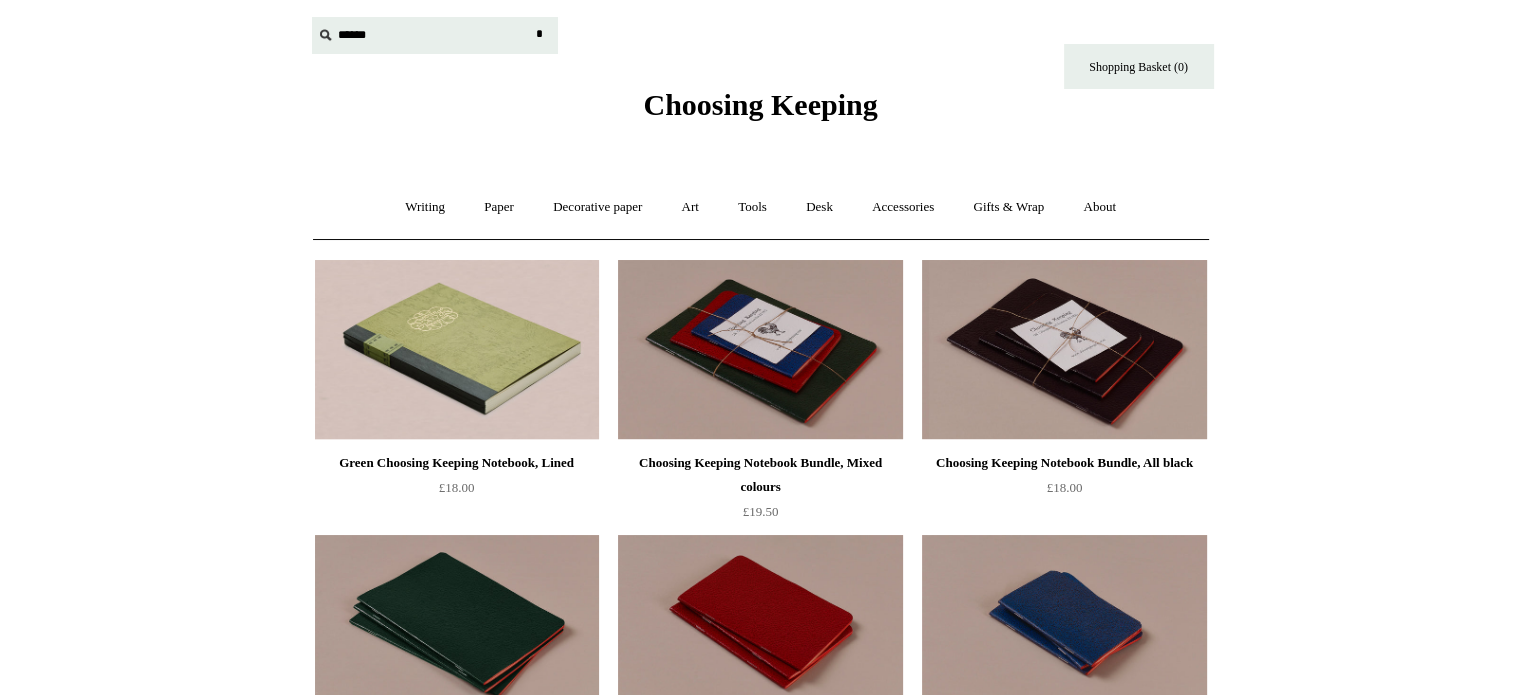 click at bounding box center [435, 35] 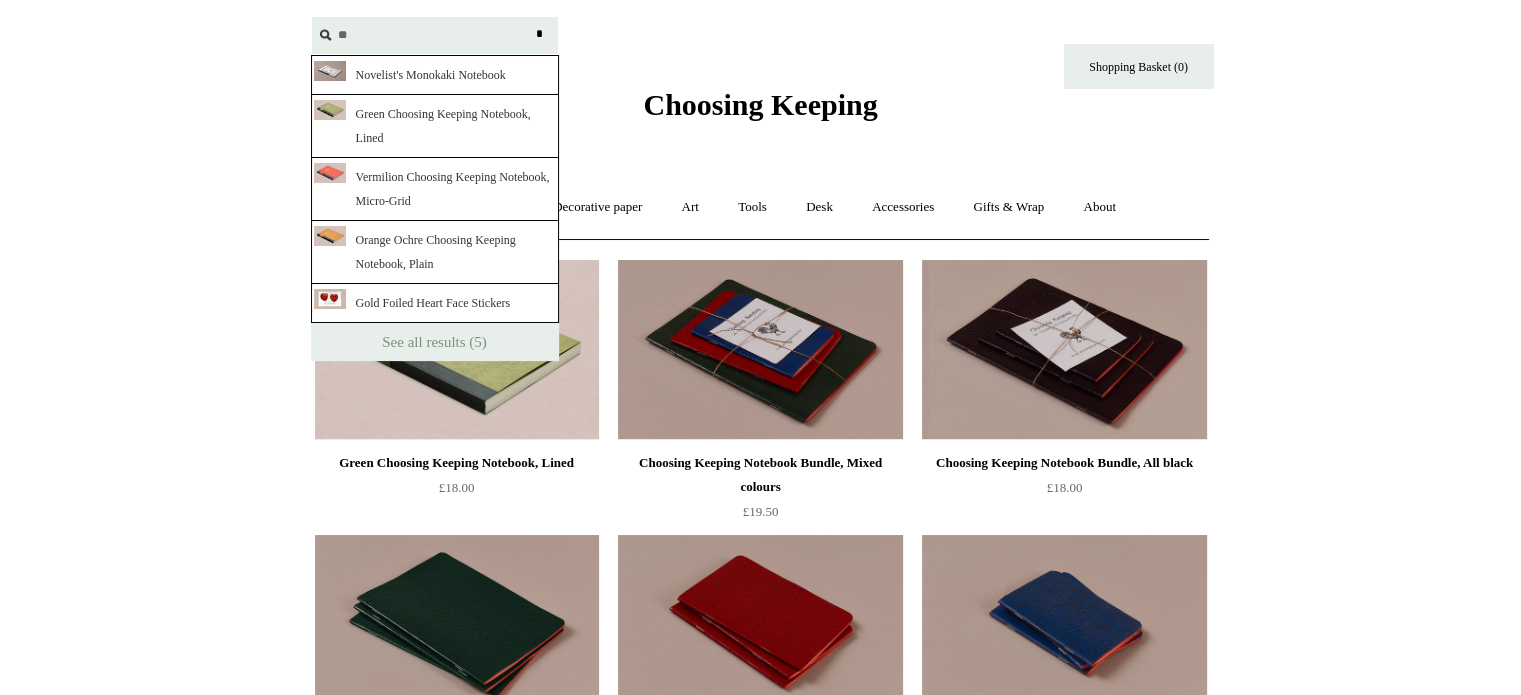 type on "*" 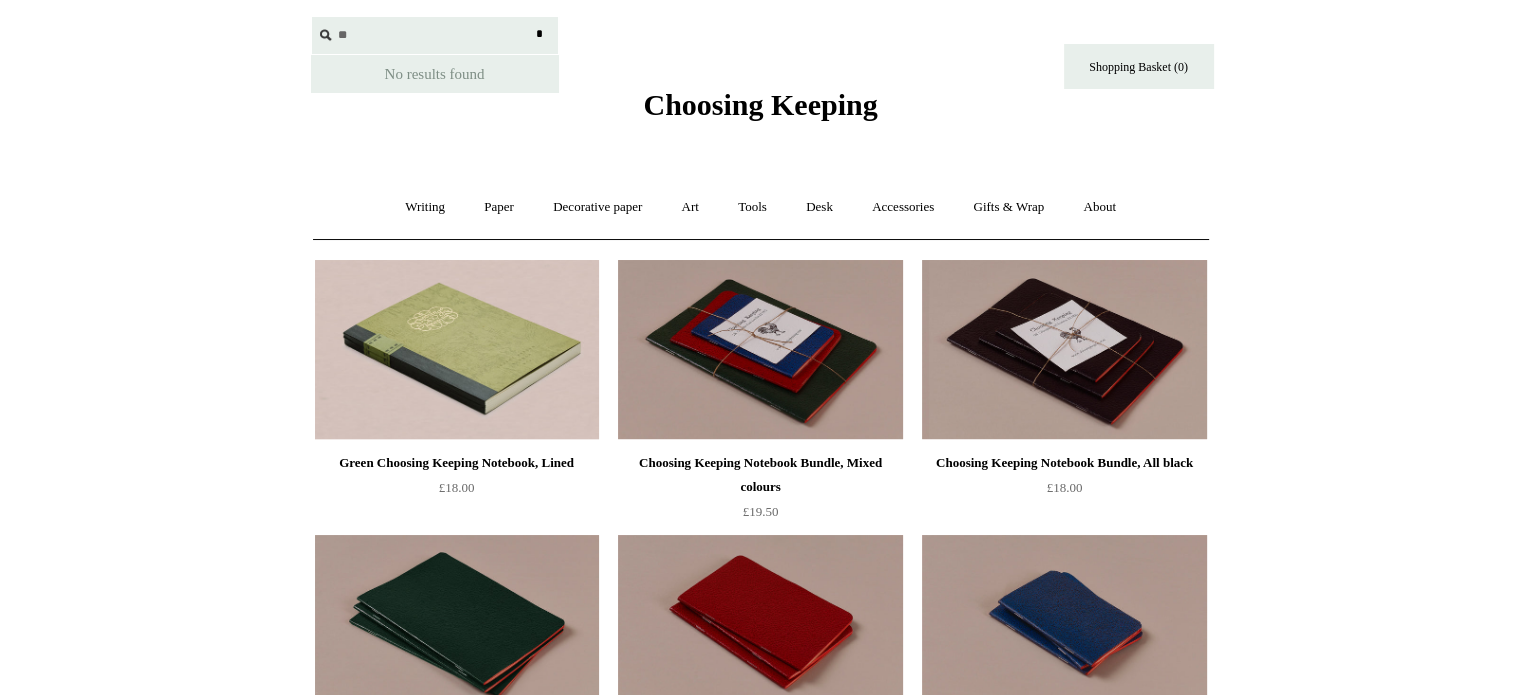 type on "*" 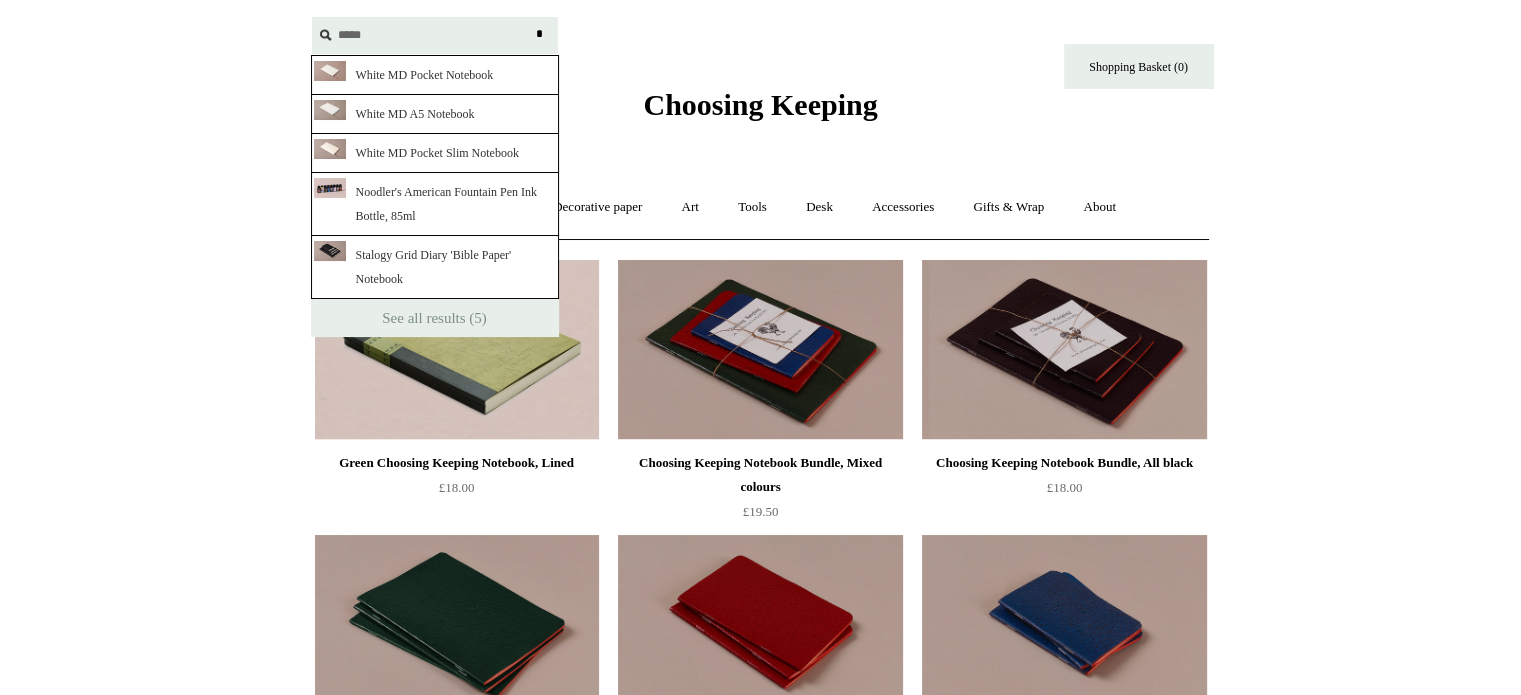 type on "*****" 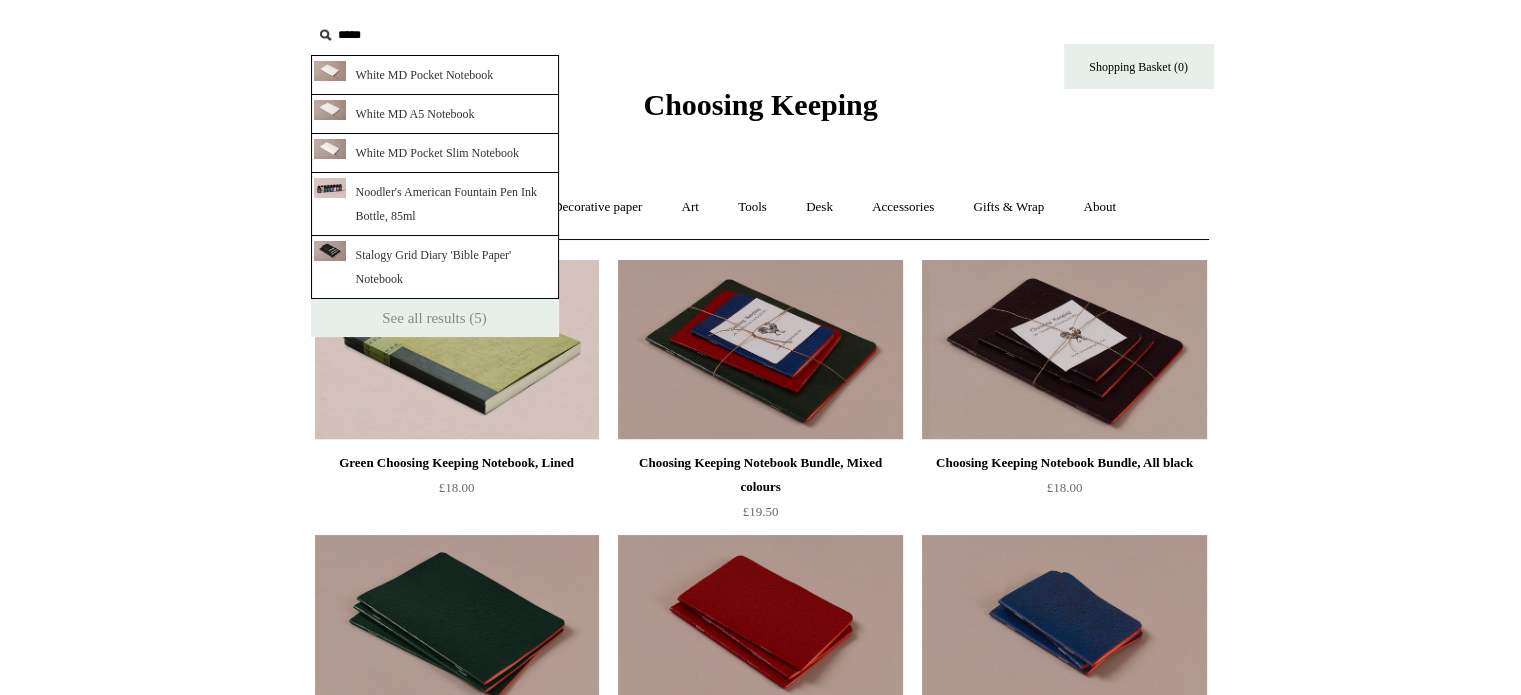 click on "Menu
Choosing Keeping
*****
*
White MD Pocket Notebook White MD A5 Notebook White MD Pocket Slim Notebook Noodler's American Fountain Pen Ink Bottle, 85ml Stalogy Grid Diary 'Bible Paper' Notebook See all results (5)
Shipping Information
Shopping Basket (0)
* +" at bounding box center (761, 2904) 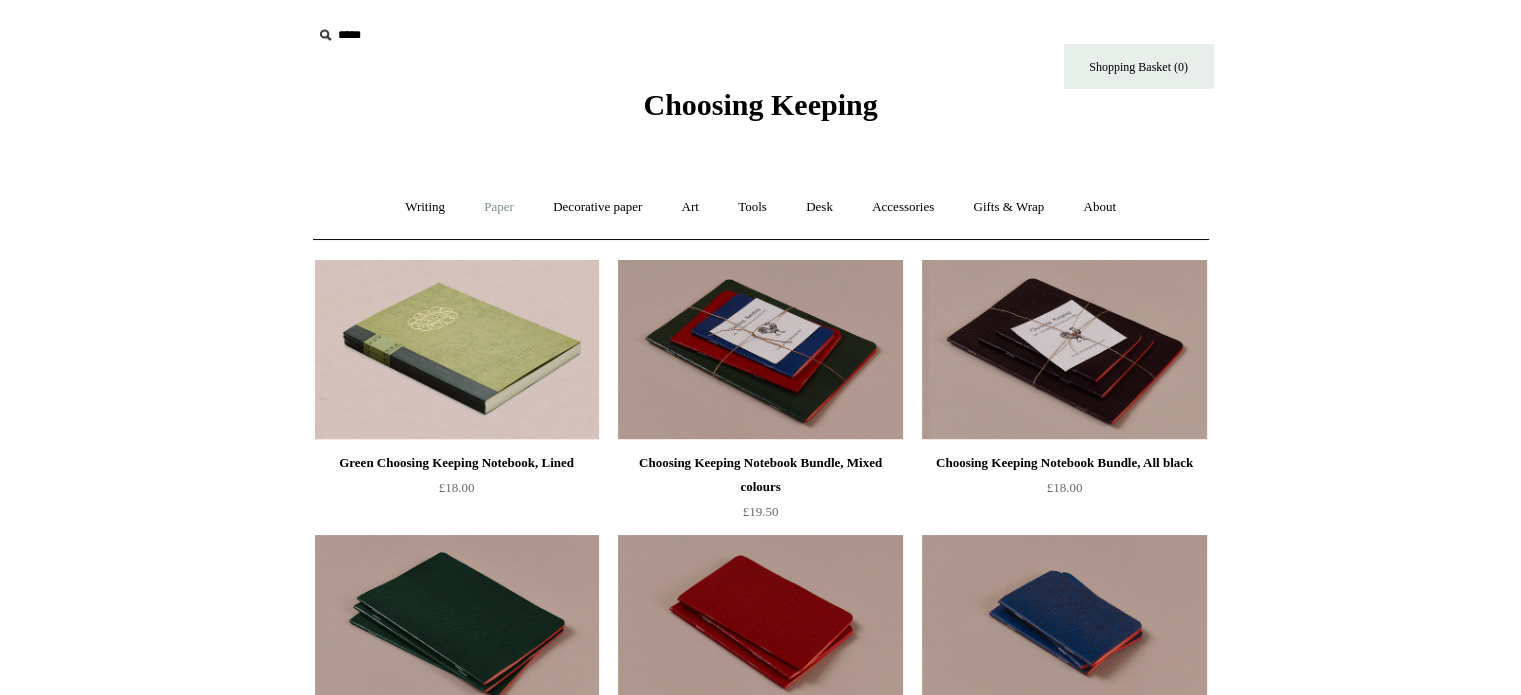 click on "Paper +" at bounding box center (499, 207) 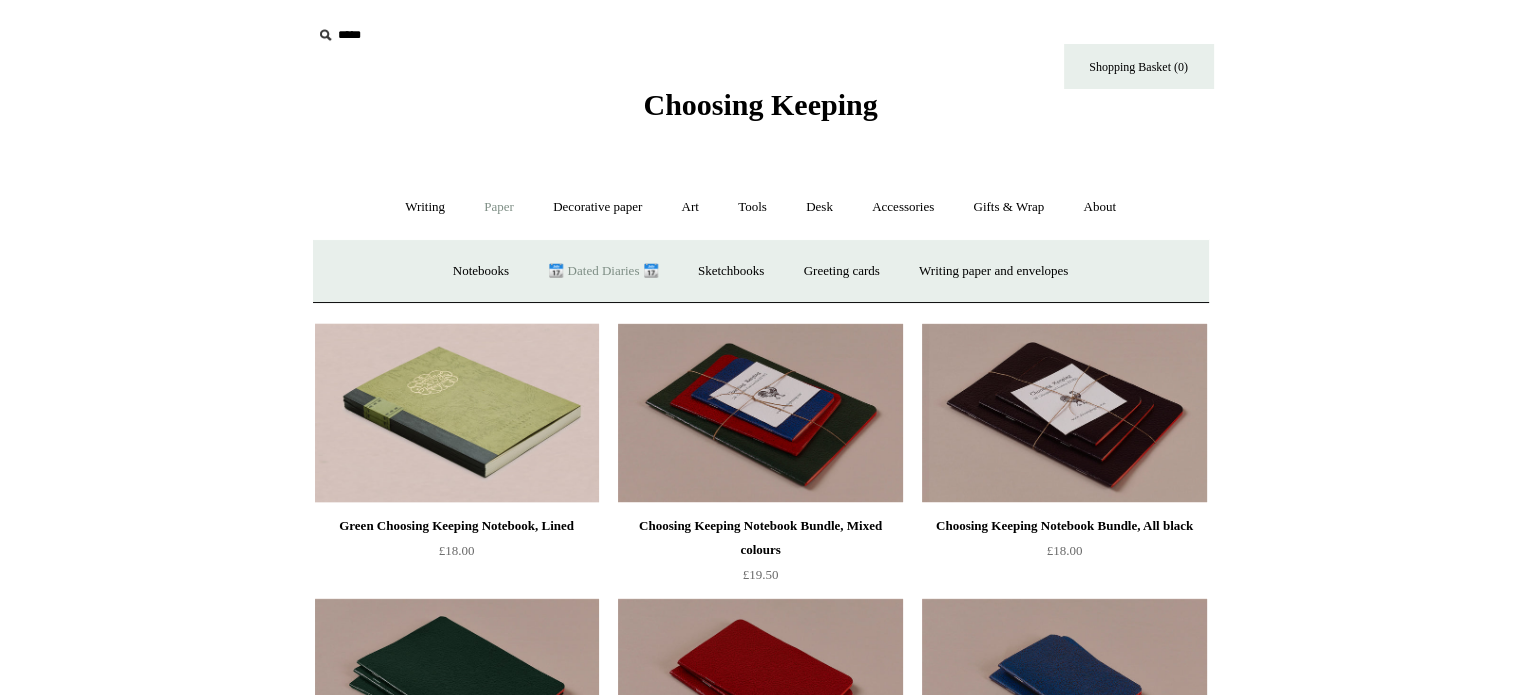 click on "📆 Dated Diaries 📆" at bounding box center [603, 271] 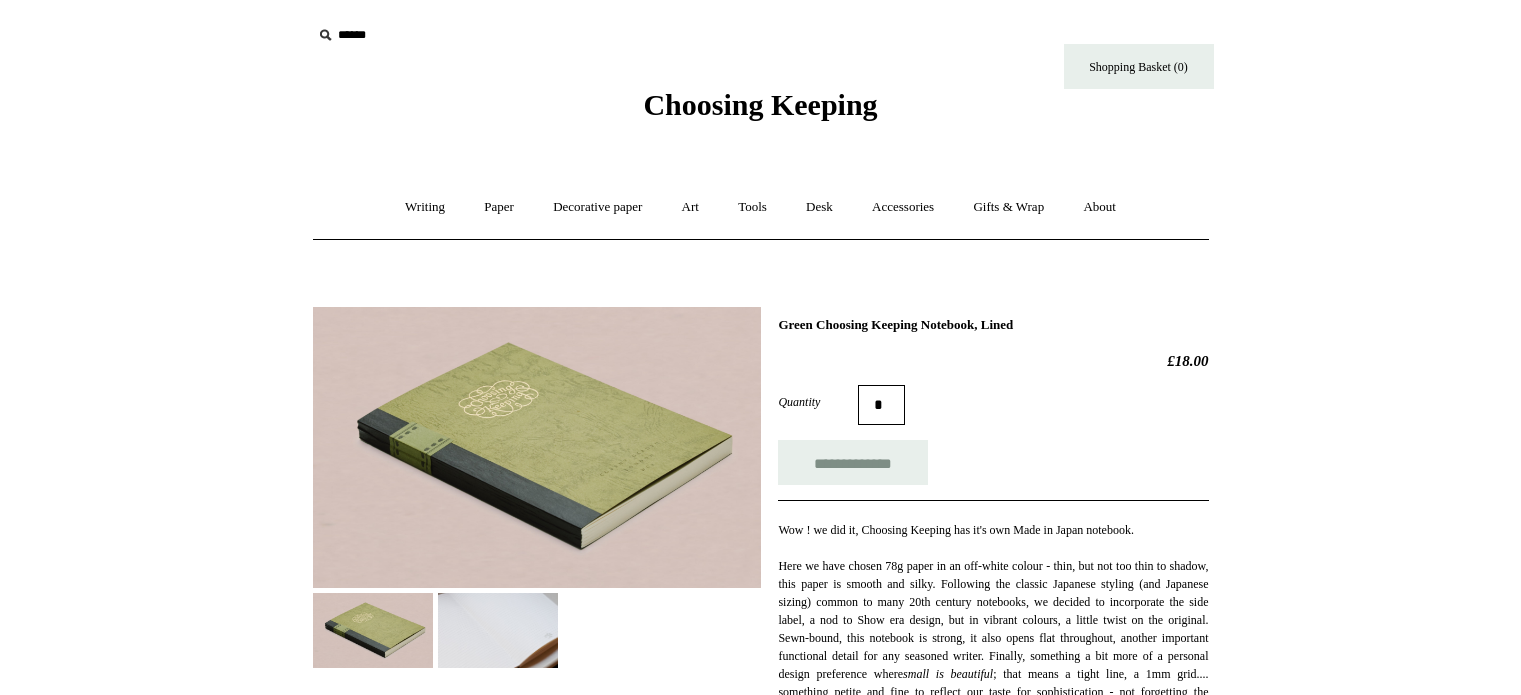 scroll, scrollTop: 0, scrollLeft: 0, axis: both 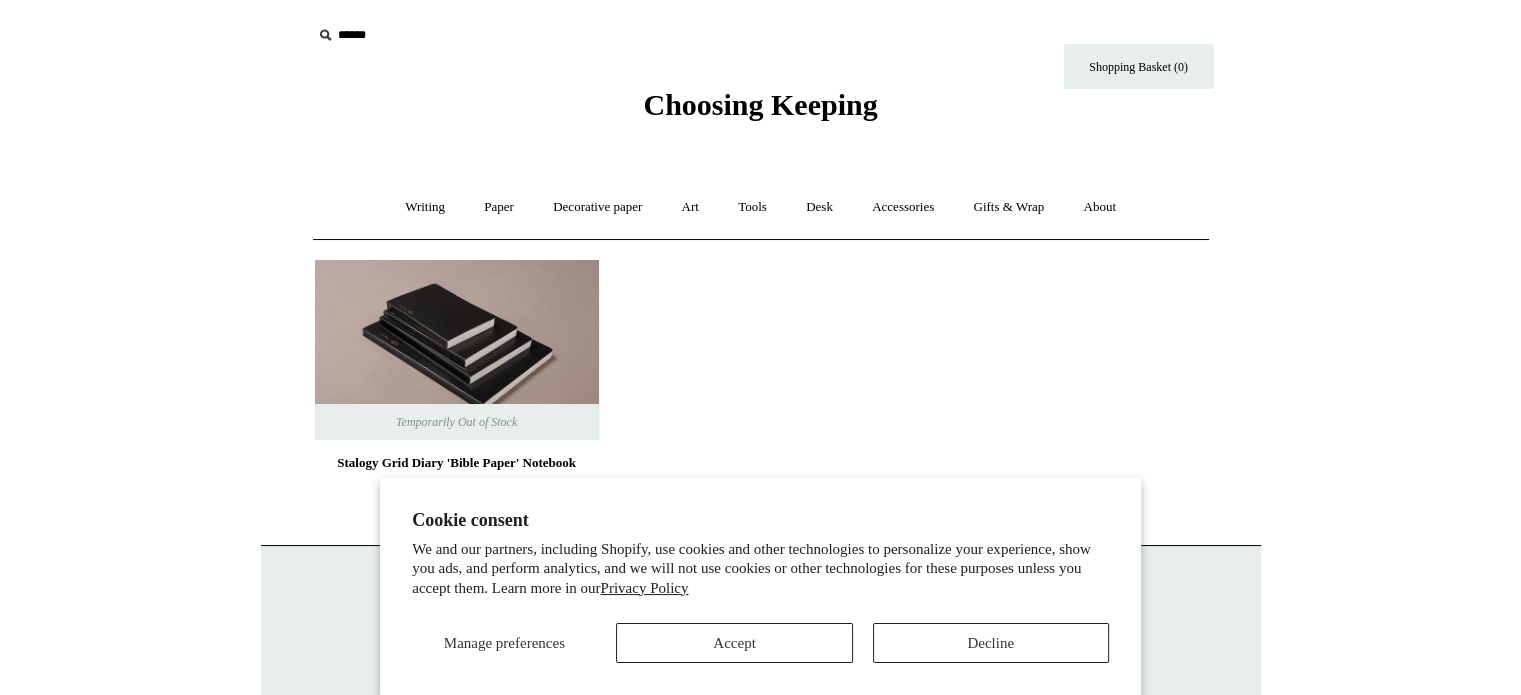 click on "Temporarily Out of Stock
Stalogy Grid Diary 'Bible Paper' Notebook
from
£24.00" at bounding box center (784, 387) 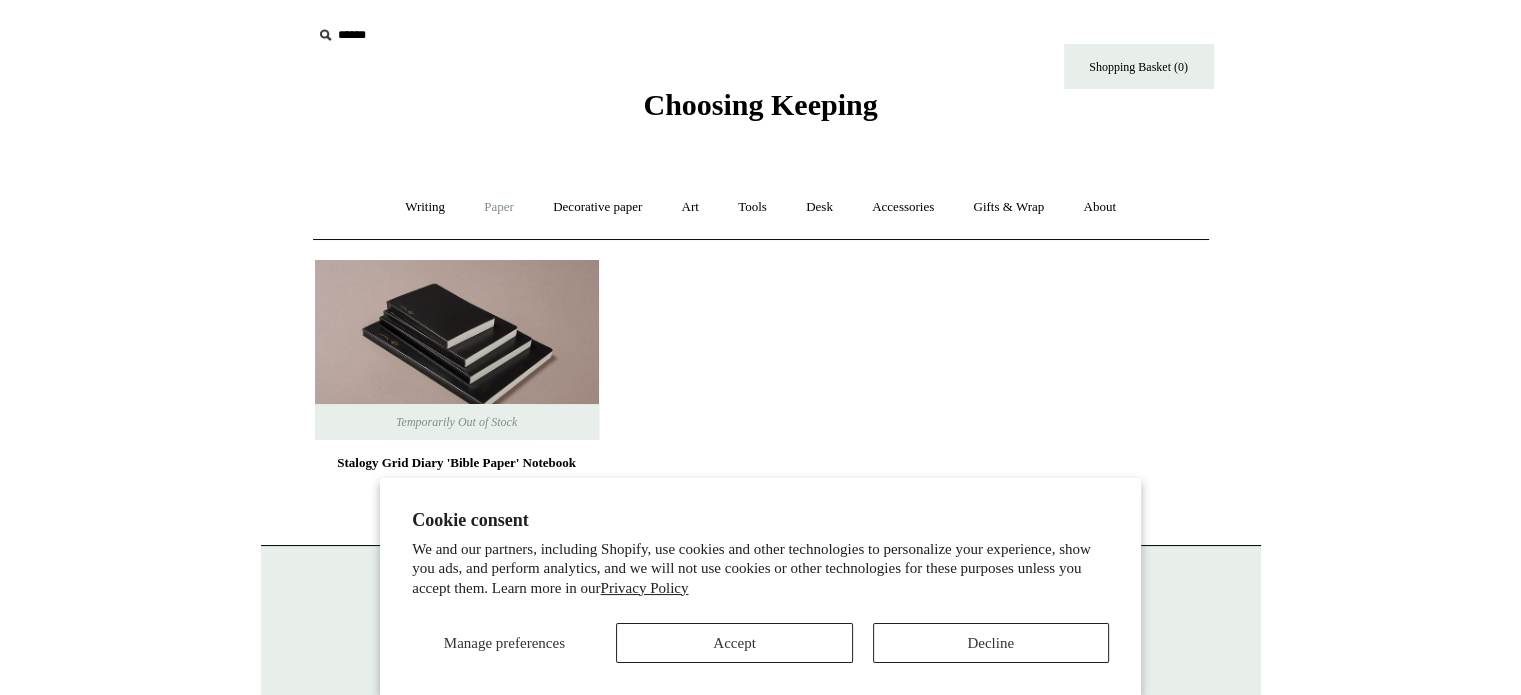 click on "Paper +" at bounding box center [499, 207] 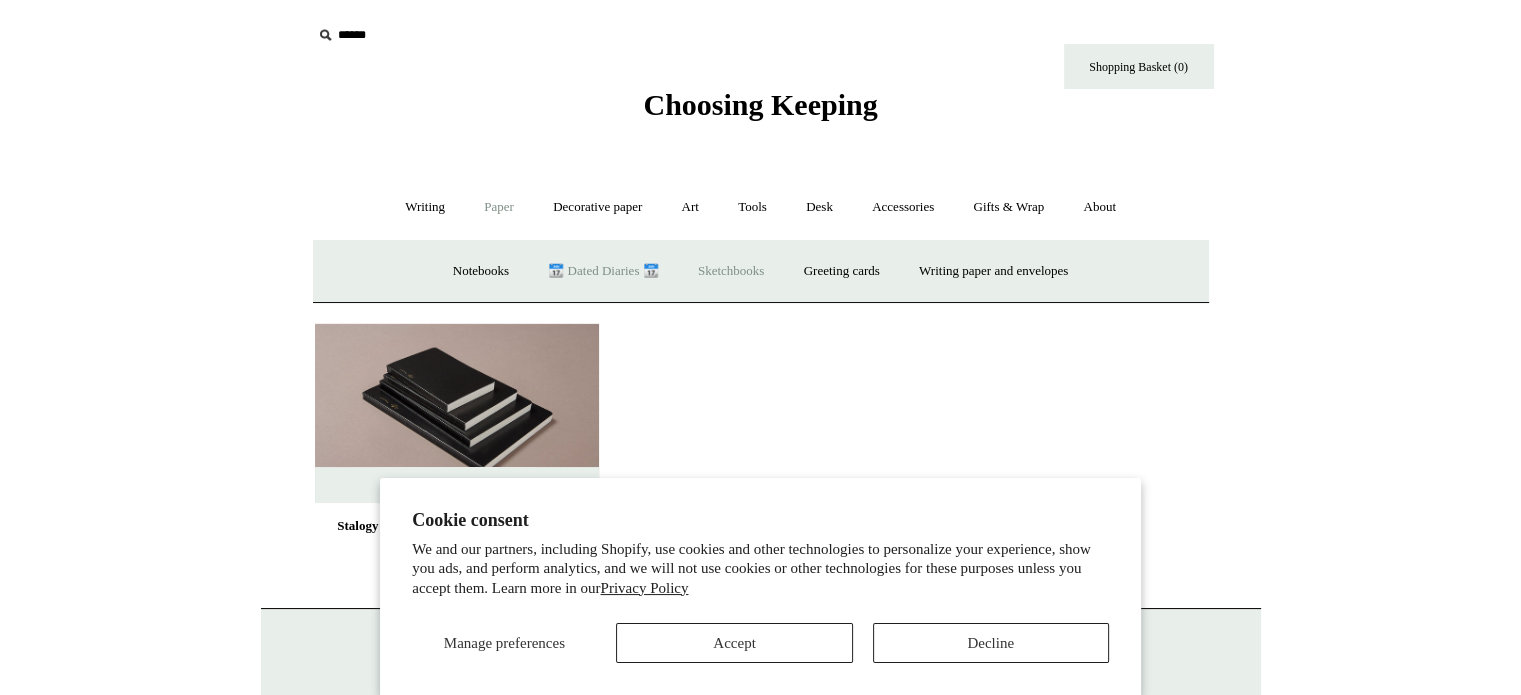 click on "Sketchbooks +" at bounding box center (731, 271) 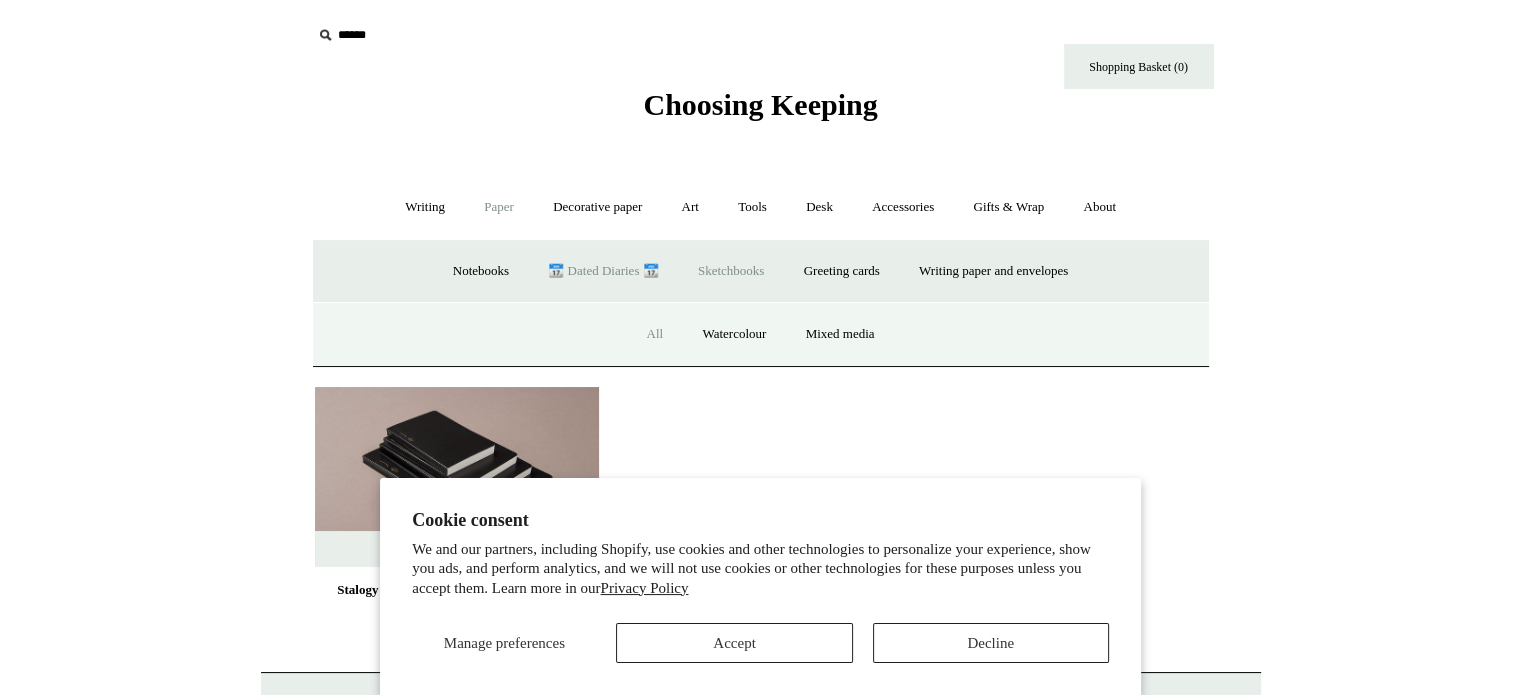 click on "All" at bounding box center (654, 334) 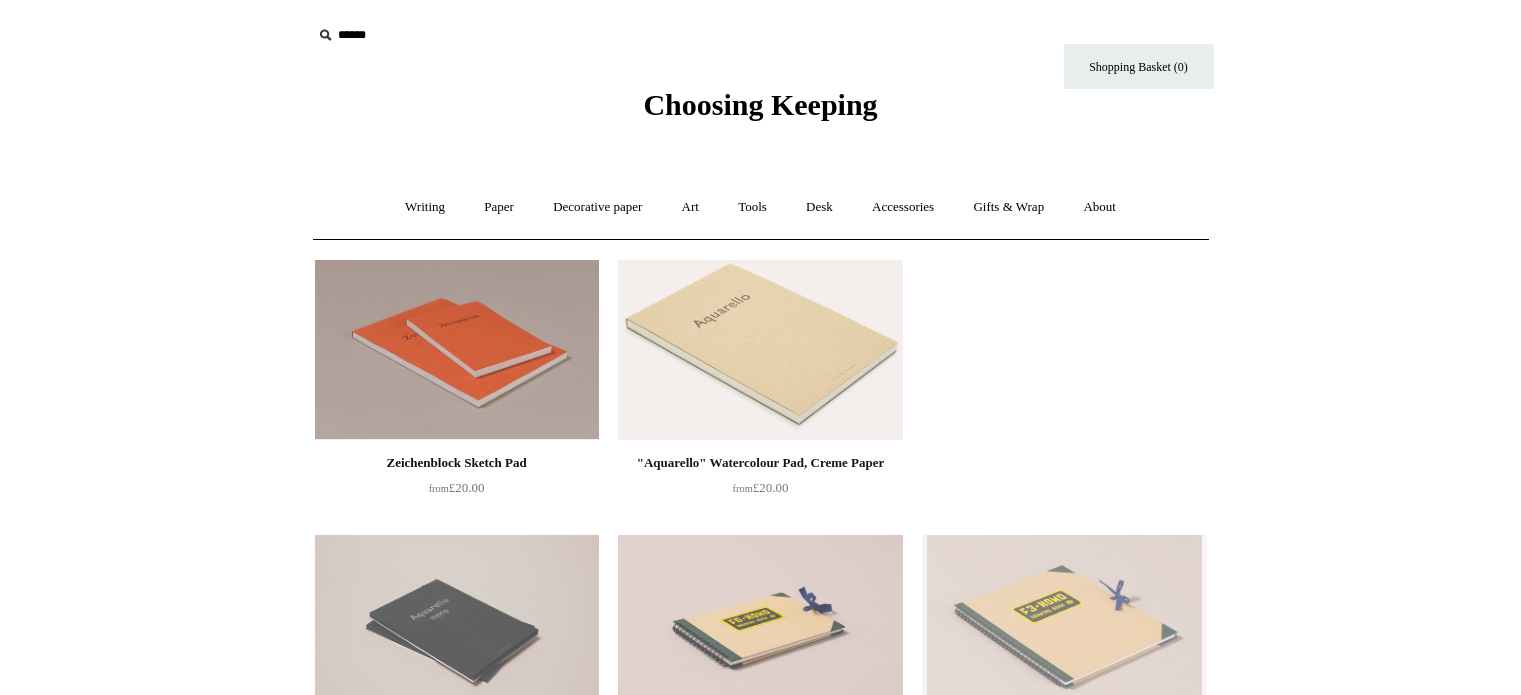 scroll, scrollTop: 0, scrollLeft: 0, axis: both 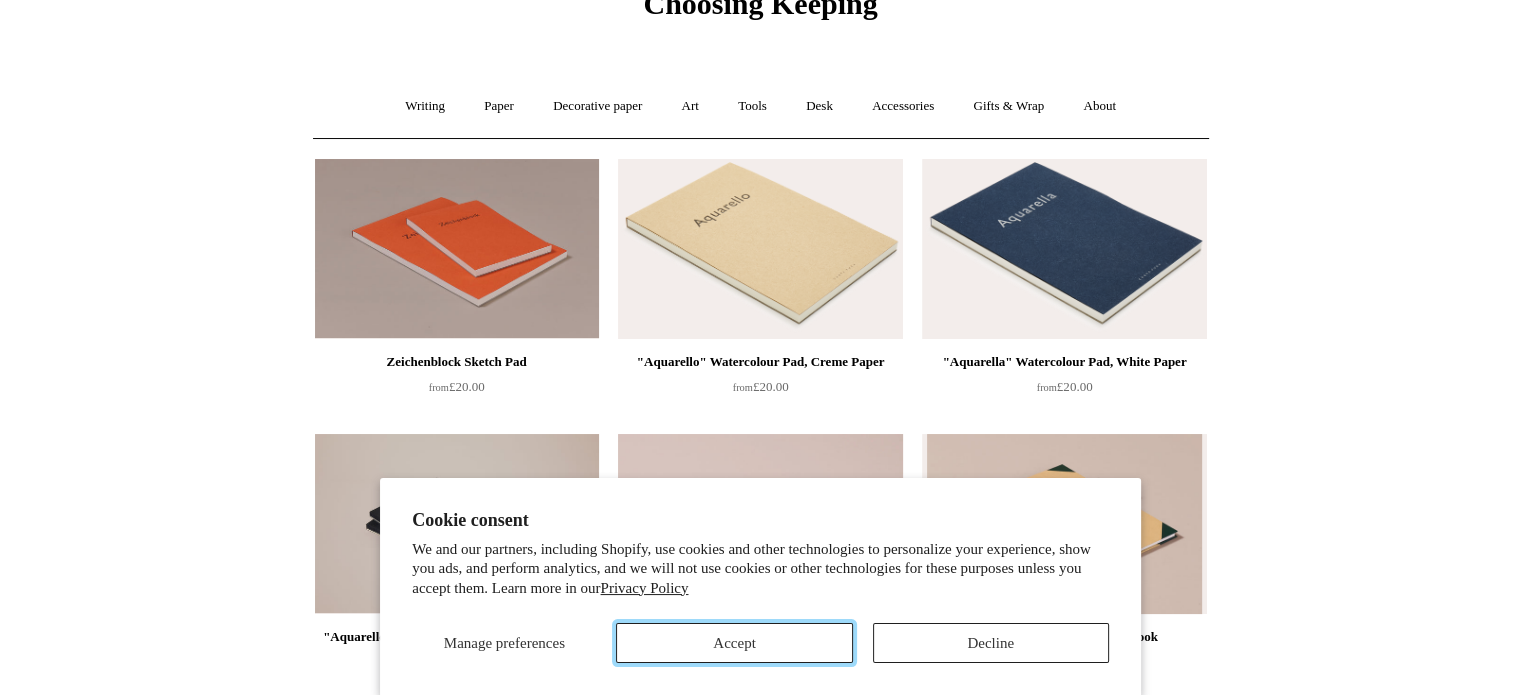 click on "Accept" at bounding box center (734, 643) 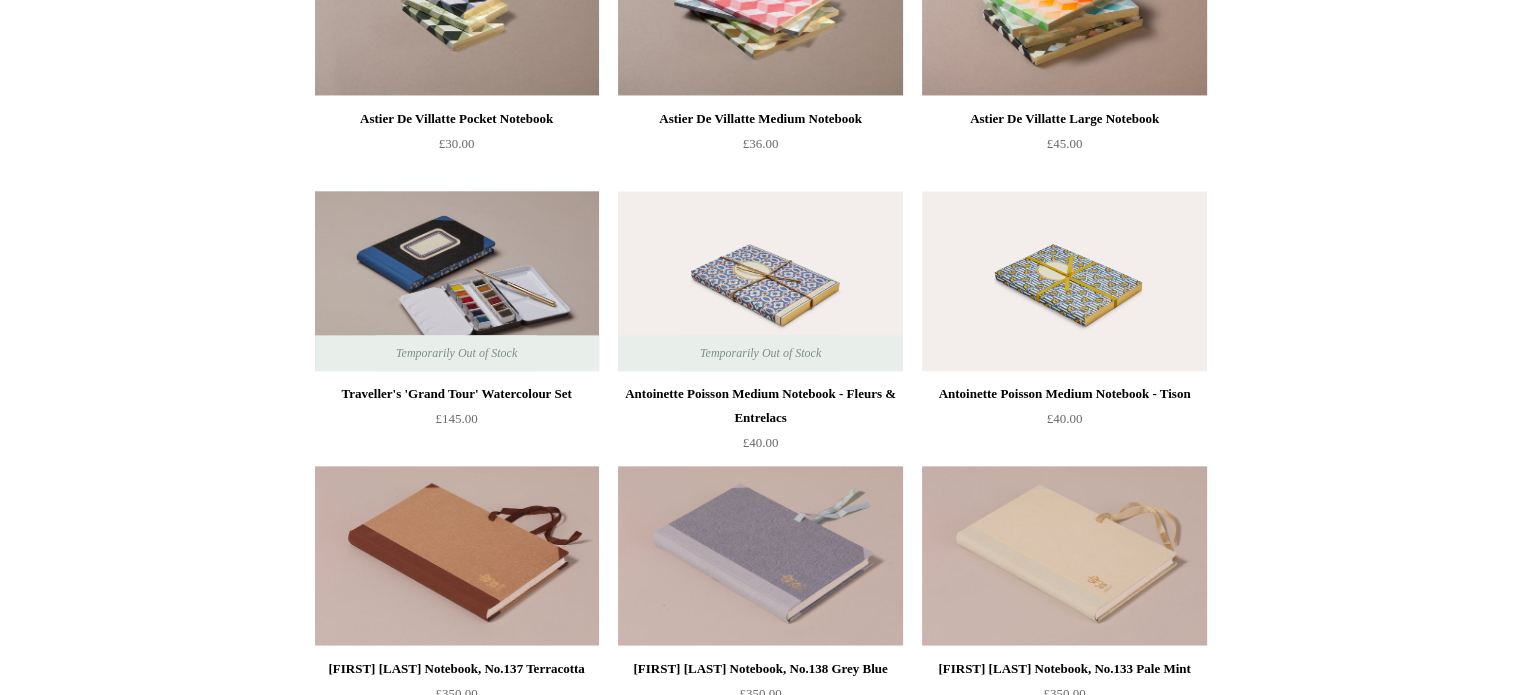scroll, scrollTop: 2694, scrollLeft: 0, axis: vertical 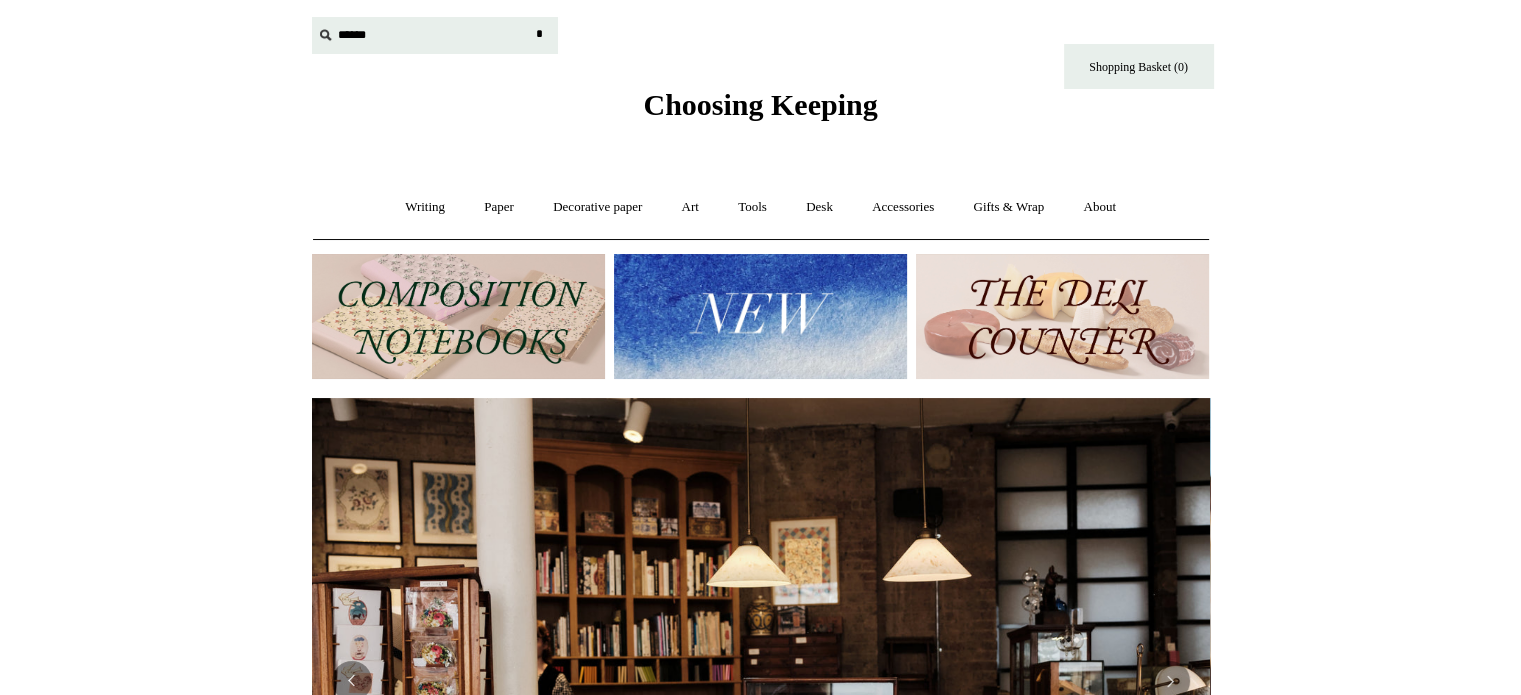 click at bounding box center [435, 35] 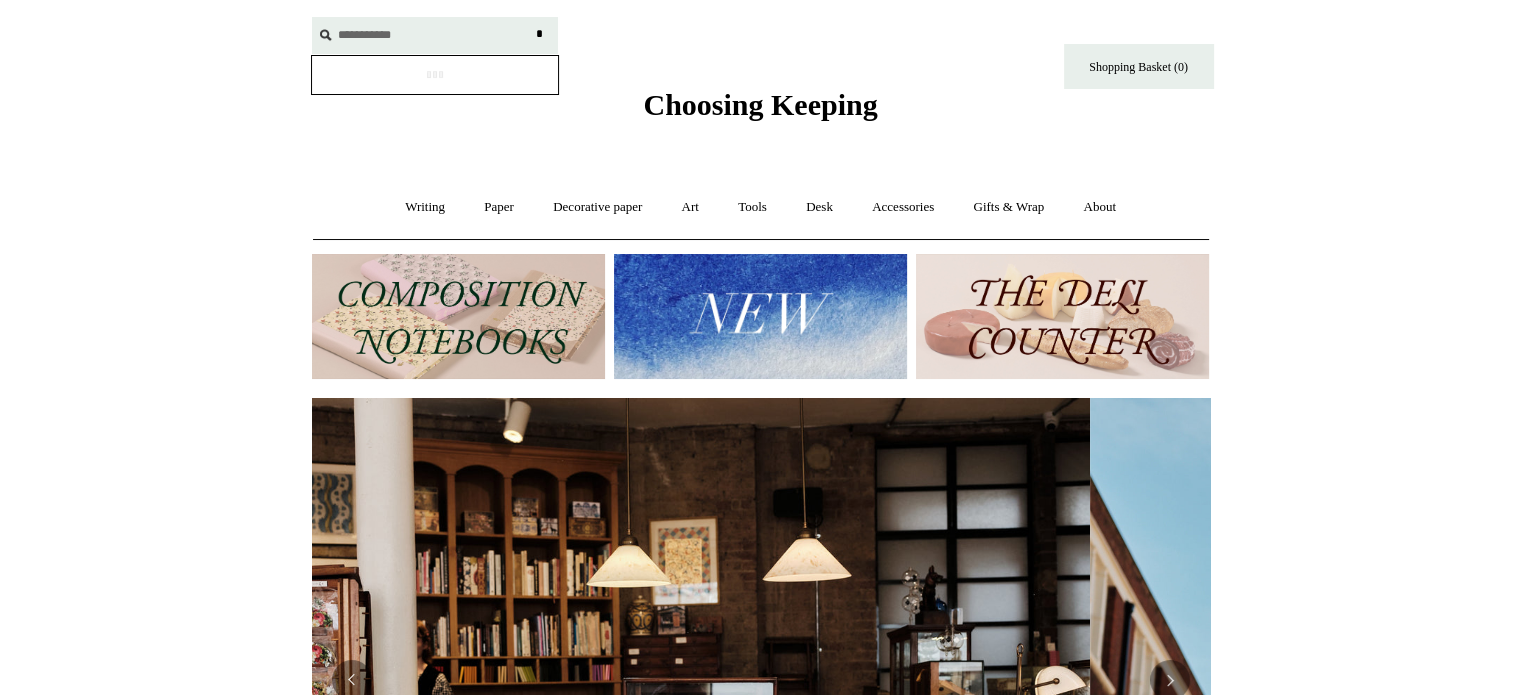 scroll, scrollTop: 0, scrollLeft: 0, axis: both 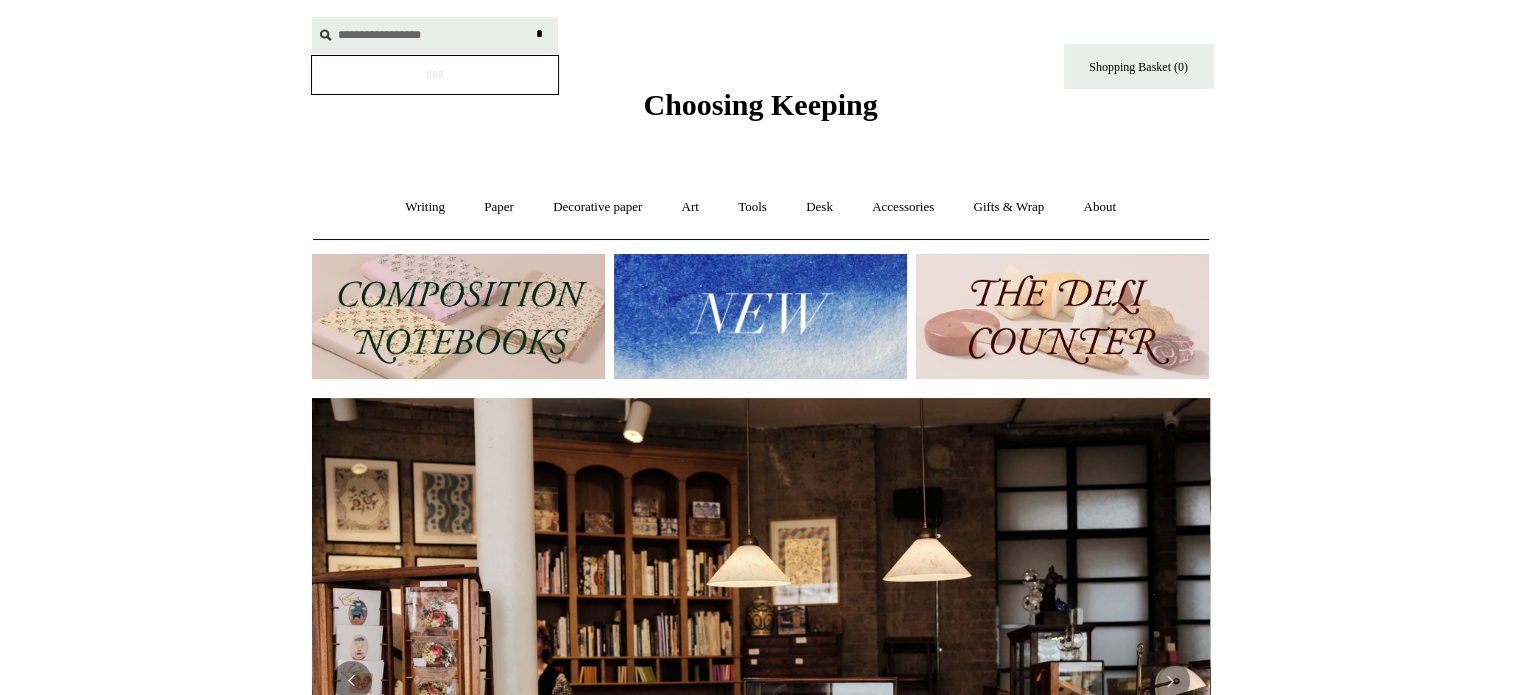 type on "**********" 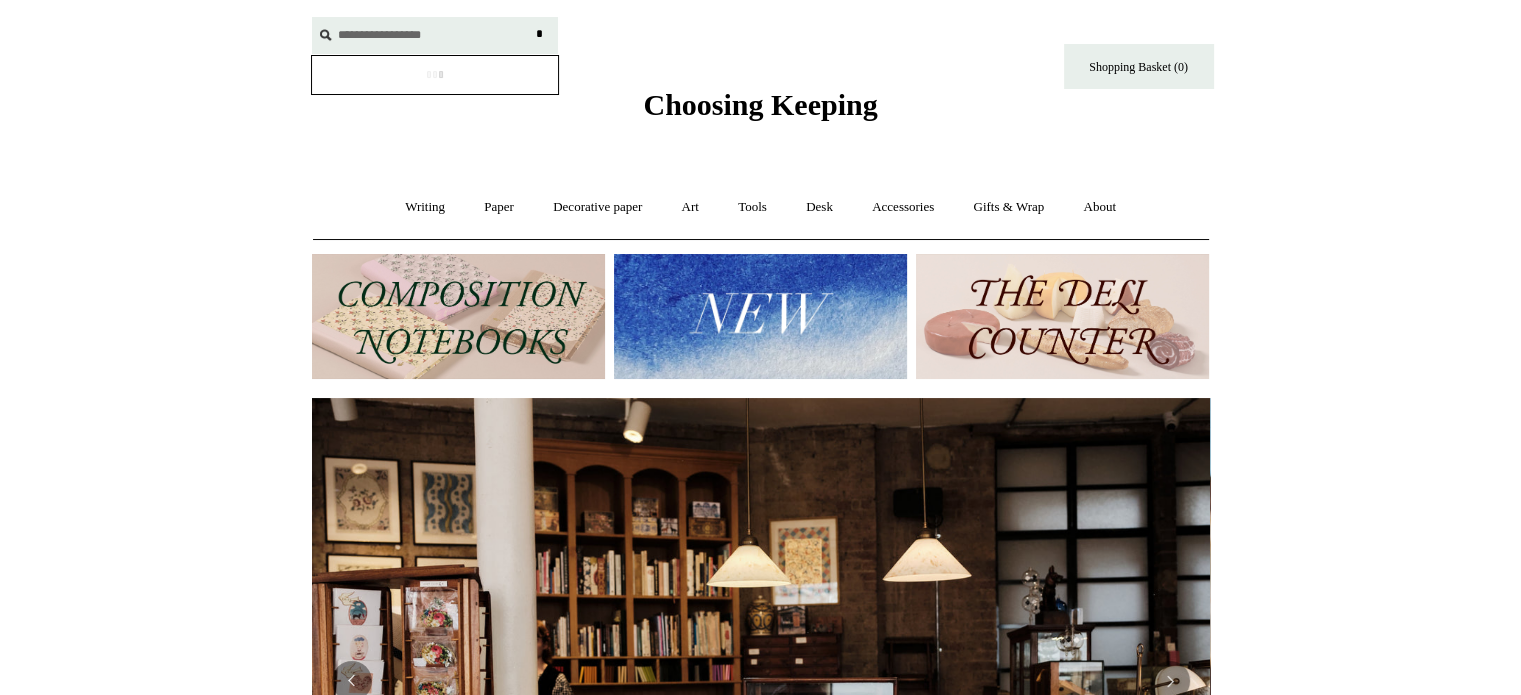 click on "*" at bounding box center (540, 34) 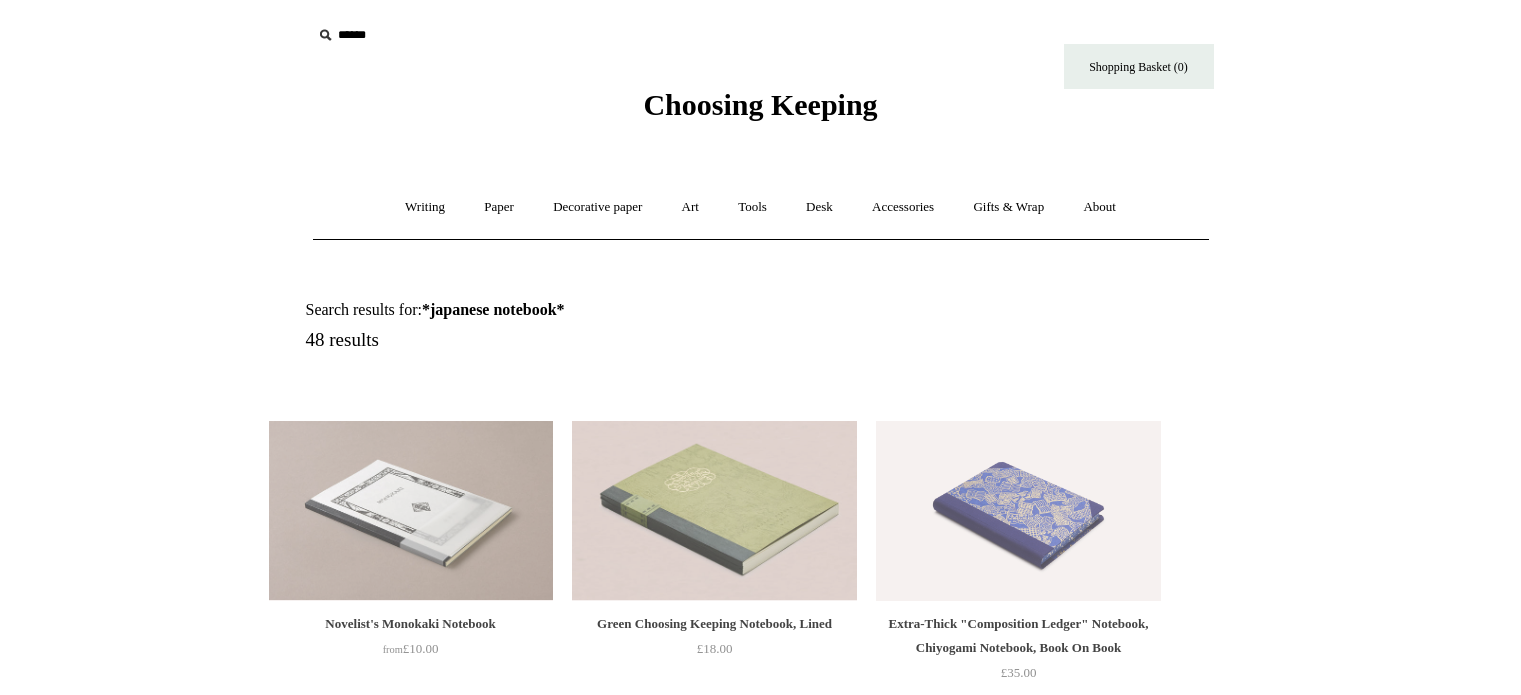 scroll, scrollTop: 0, scrollLeft: 0, axis: both 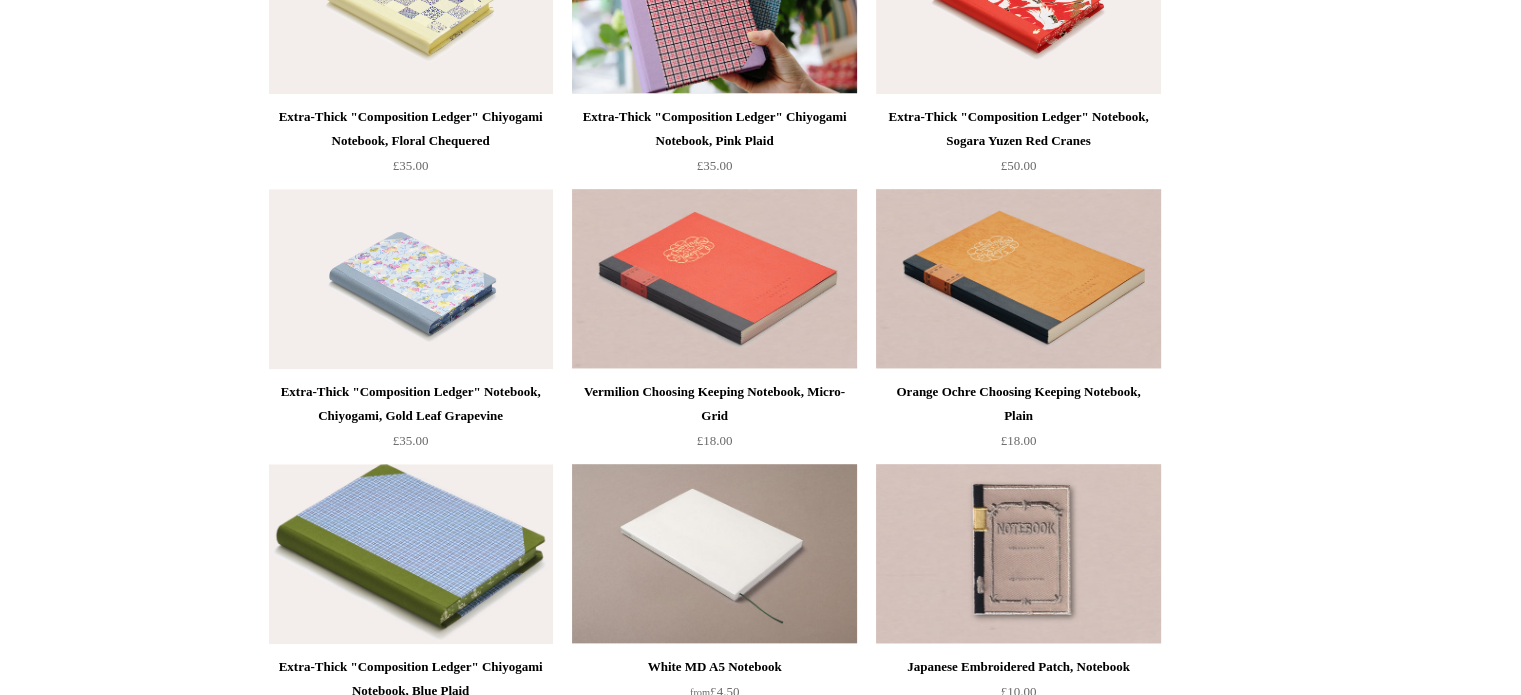 drag, startPoint x: 1520, startPoint y: 253, endPoint x: 1520, endPoint y: 267, distance: 14 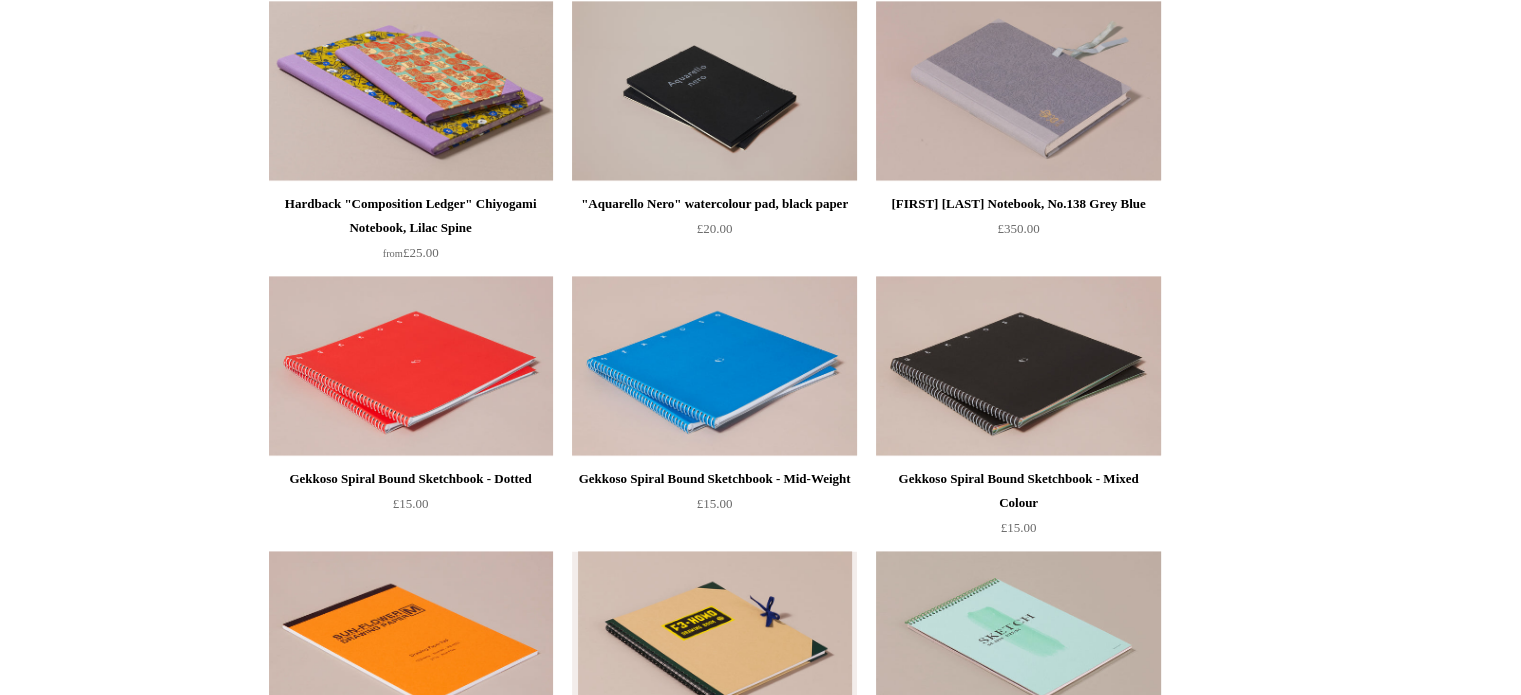 scroll, scrollTop: 3057, scrollLeft: 0, axis: vertical 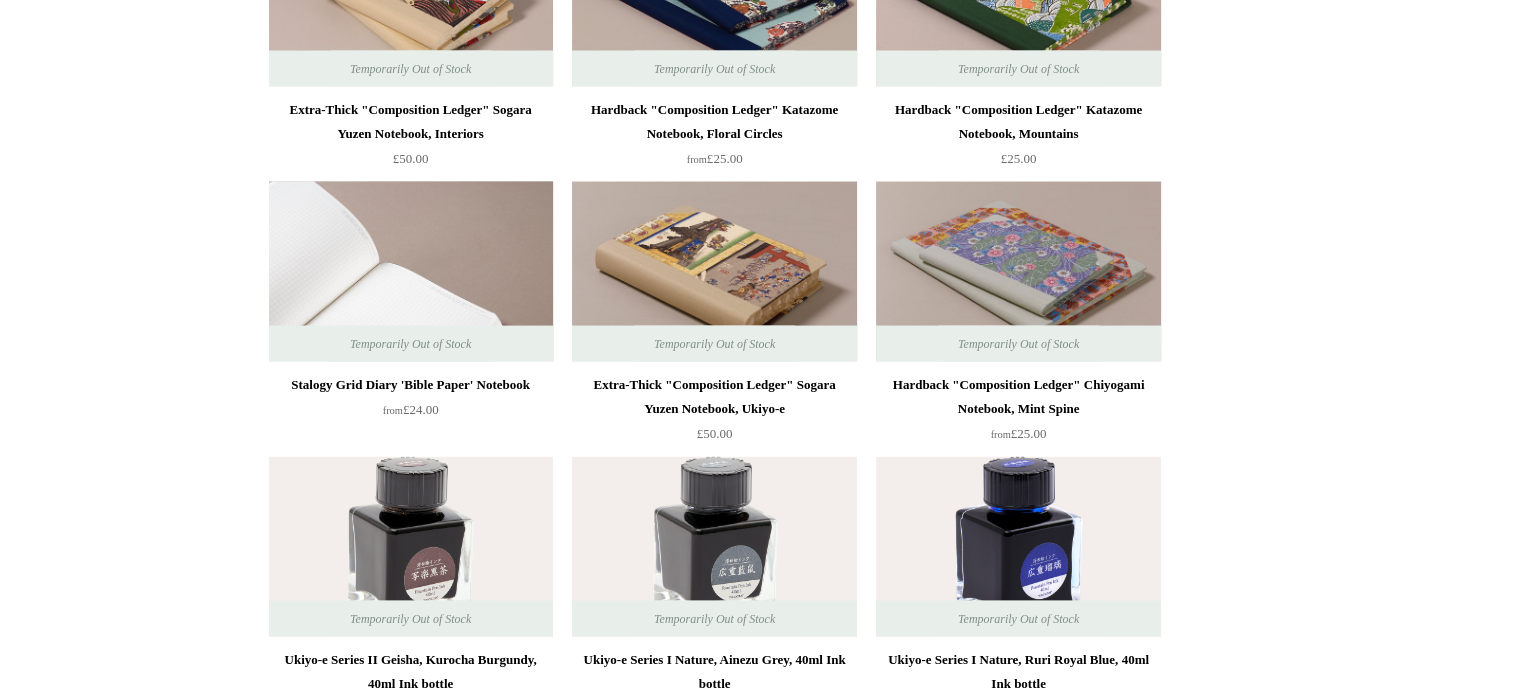 click at bounding box center [411, 272] 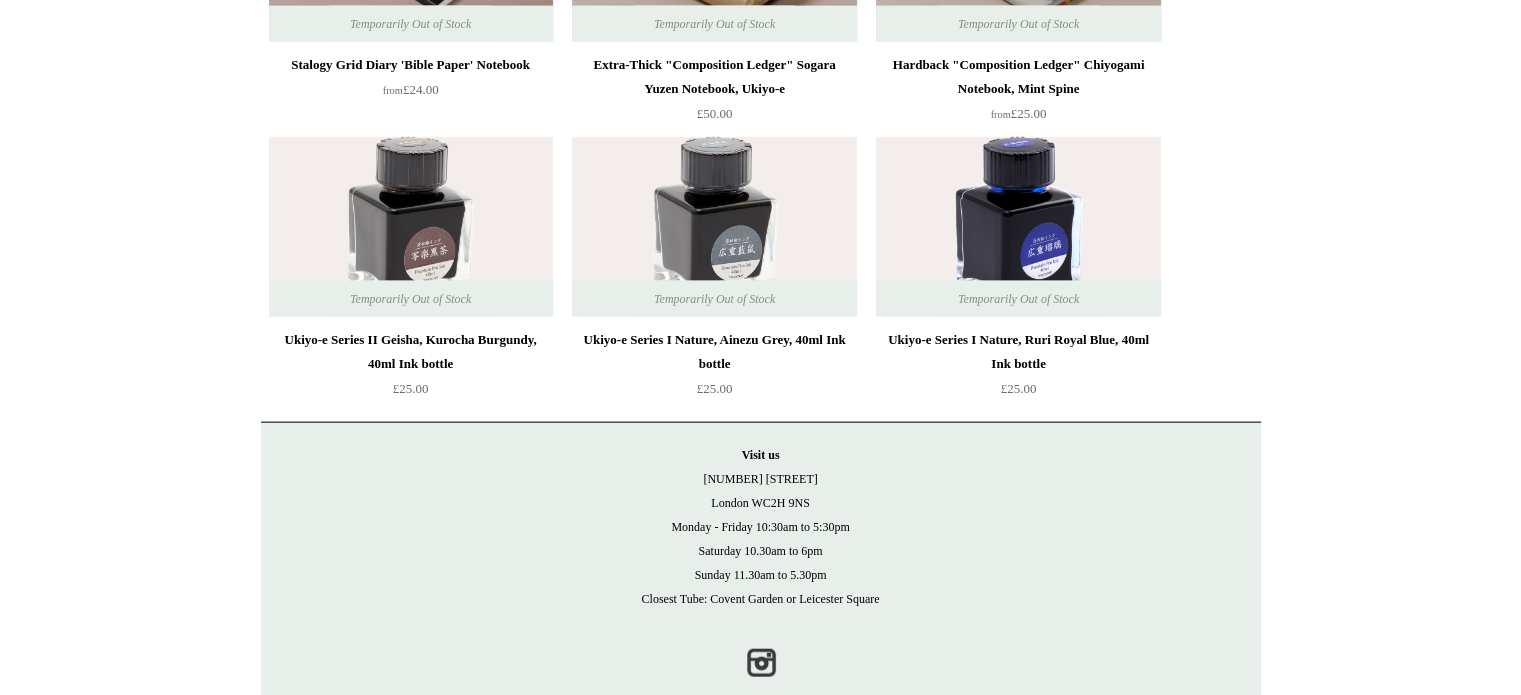 scroll, scrollTop: 4447, scrollLeft: 0, axis: vertical 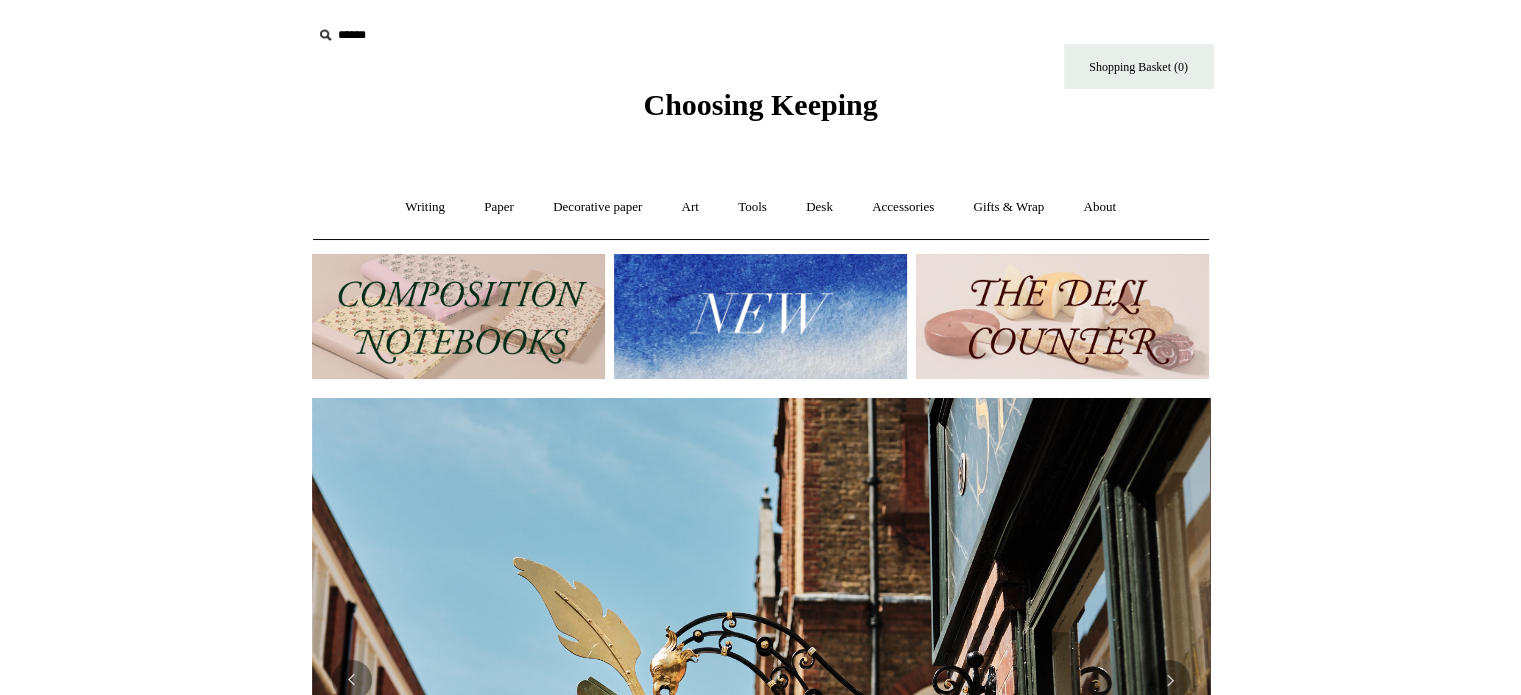 click at bounding box center [435, 35] 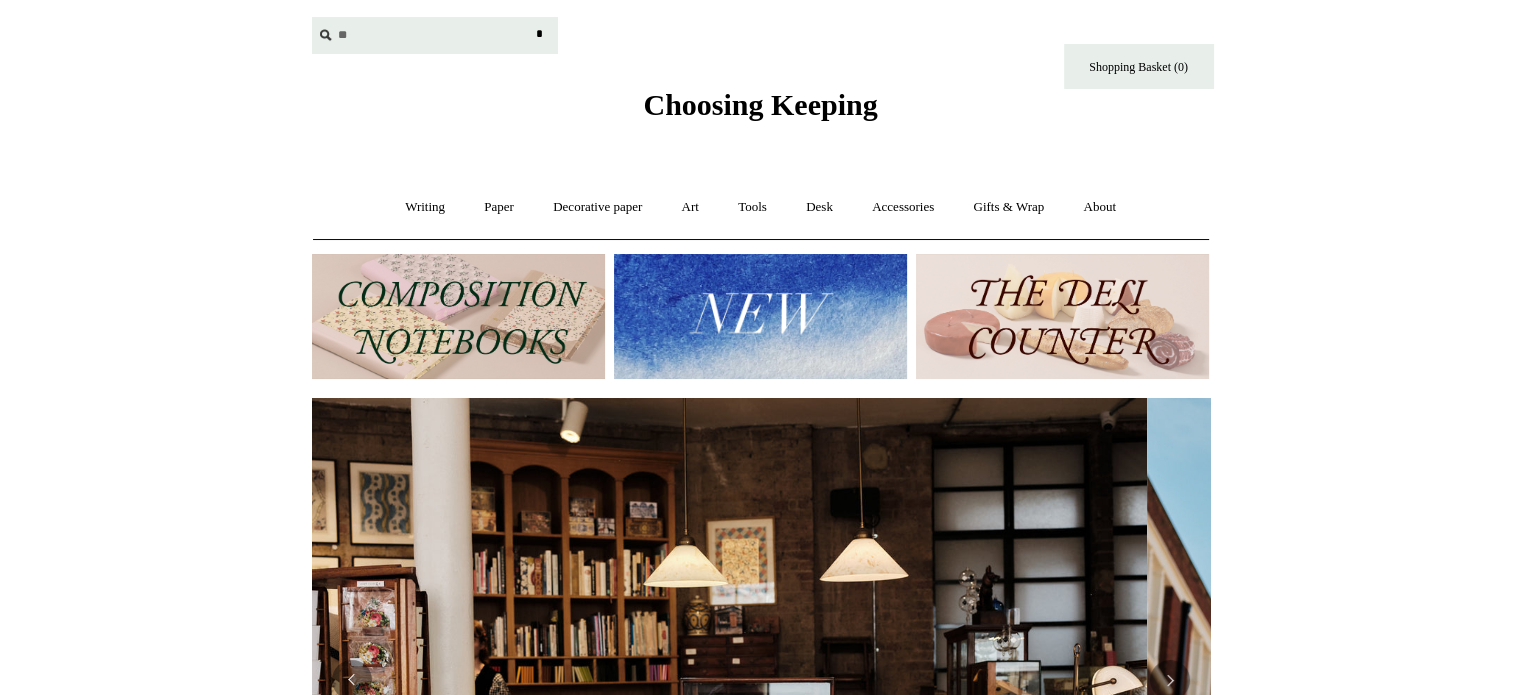 scroll, scrollTop: 0, scrollLeft: 0, axis: both 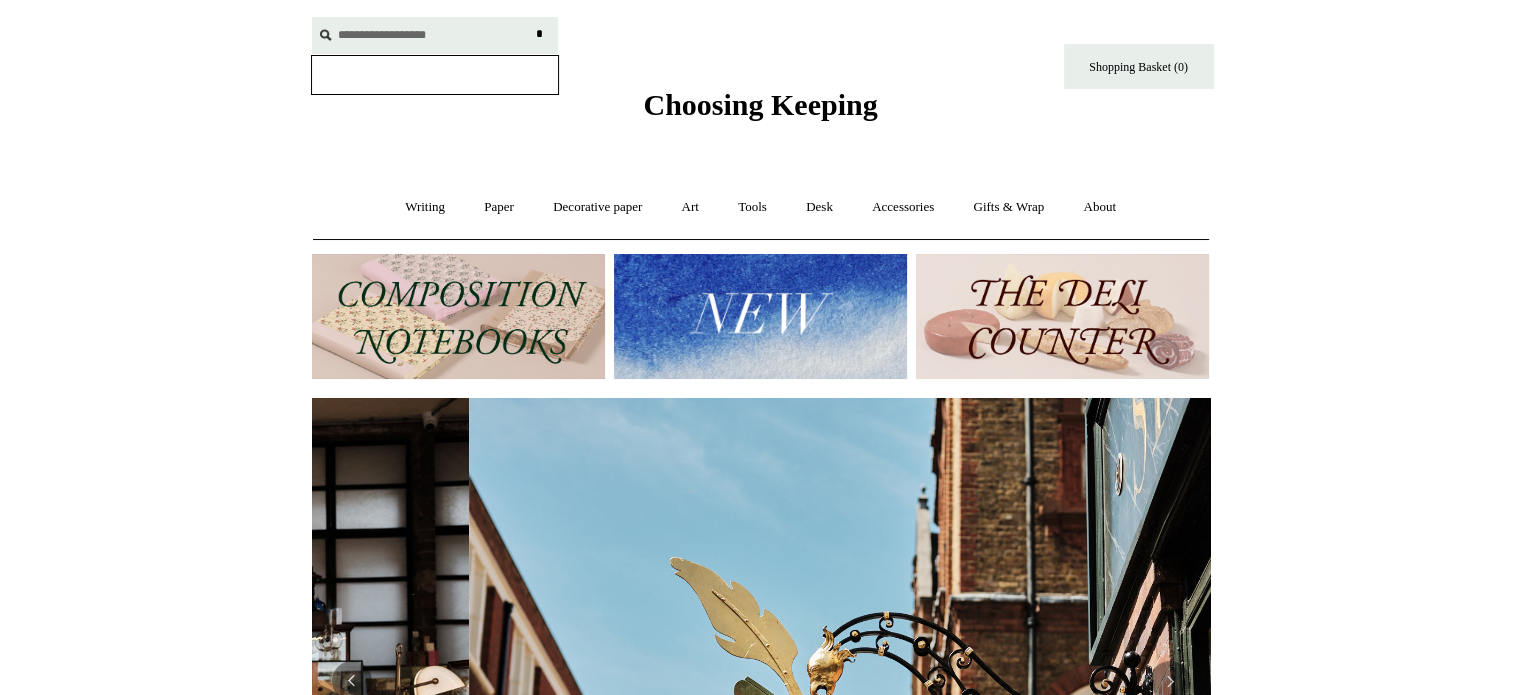 type on "**********" 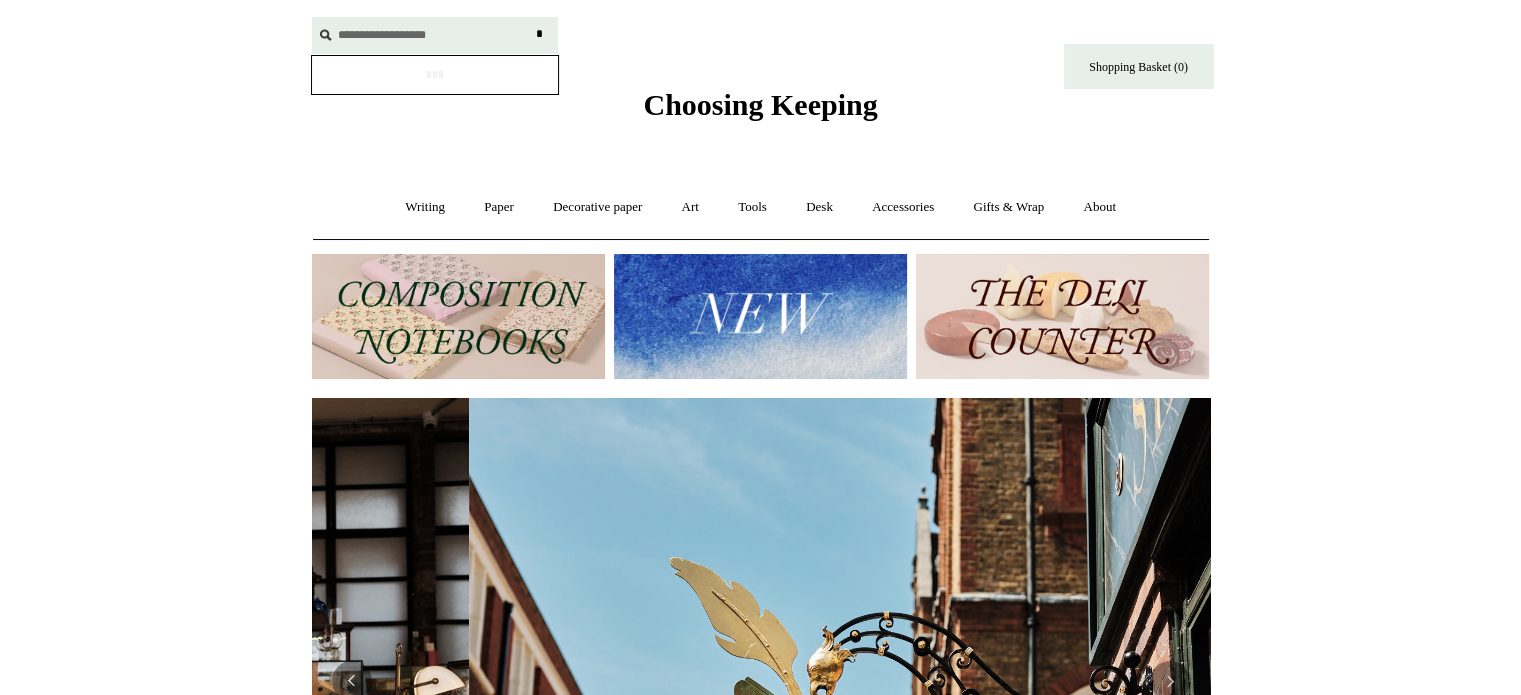 click on "*" at bounding box center (540, 34) 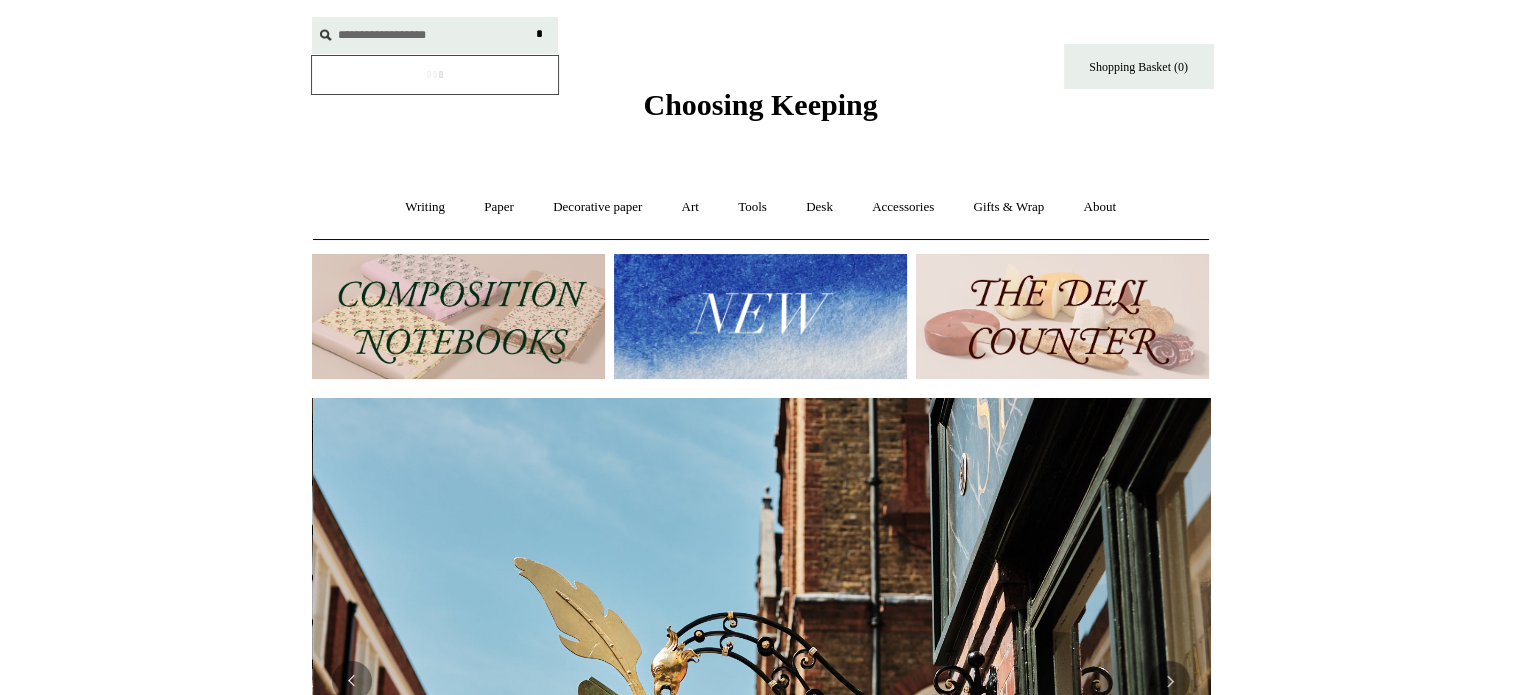 scroll, scrollTop: 0, scrollLeft: 898, axis: horizontal 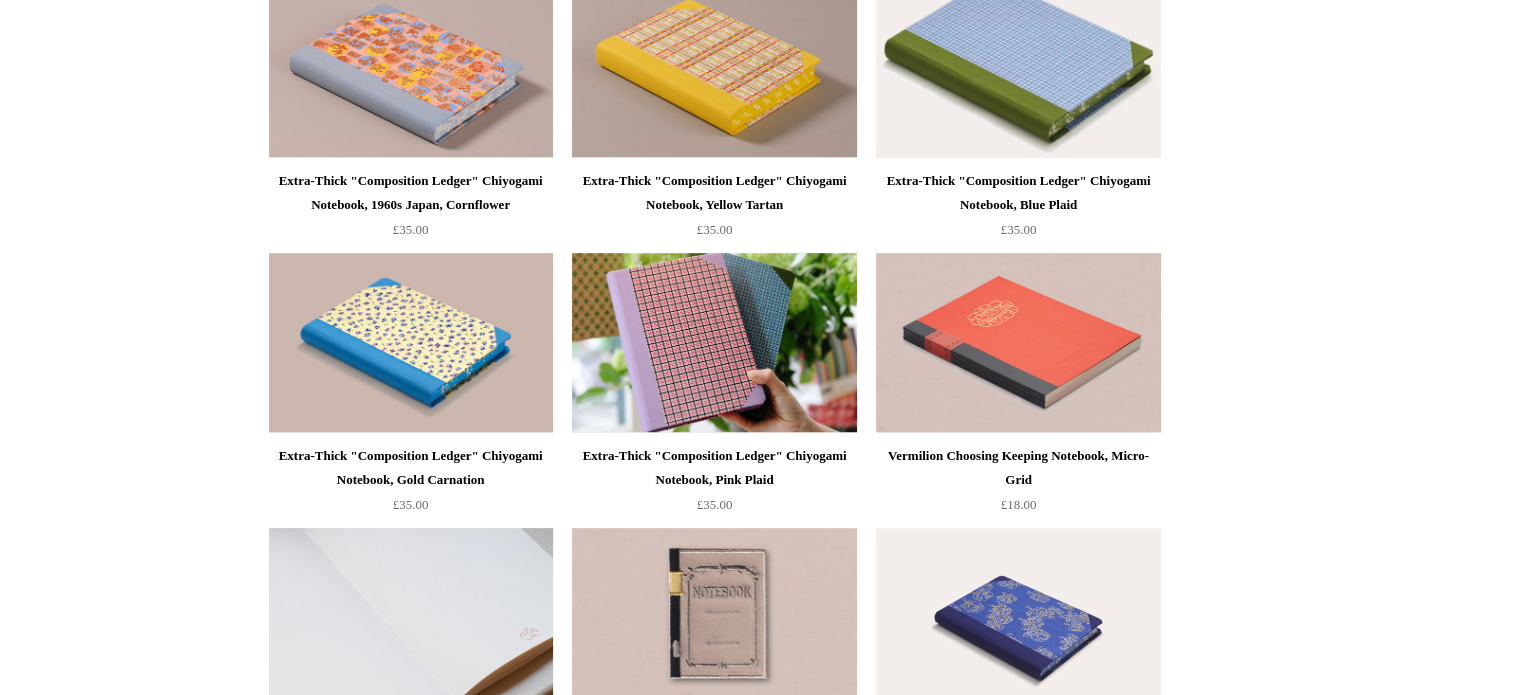 click at bounding box center [411, 618] 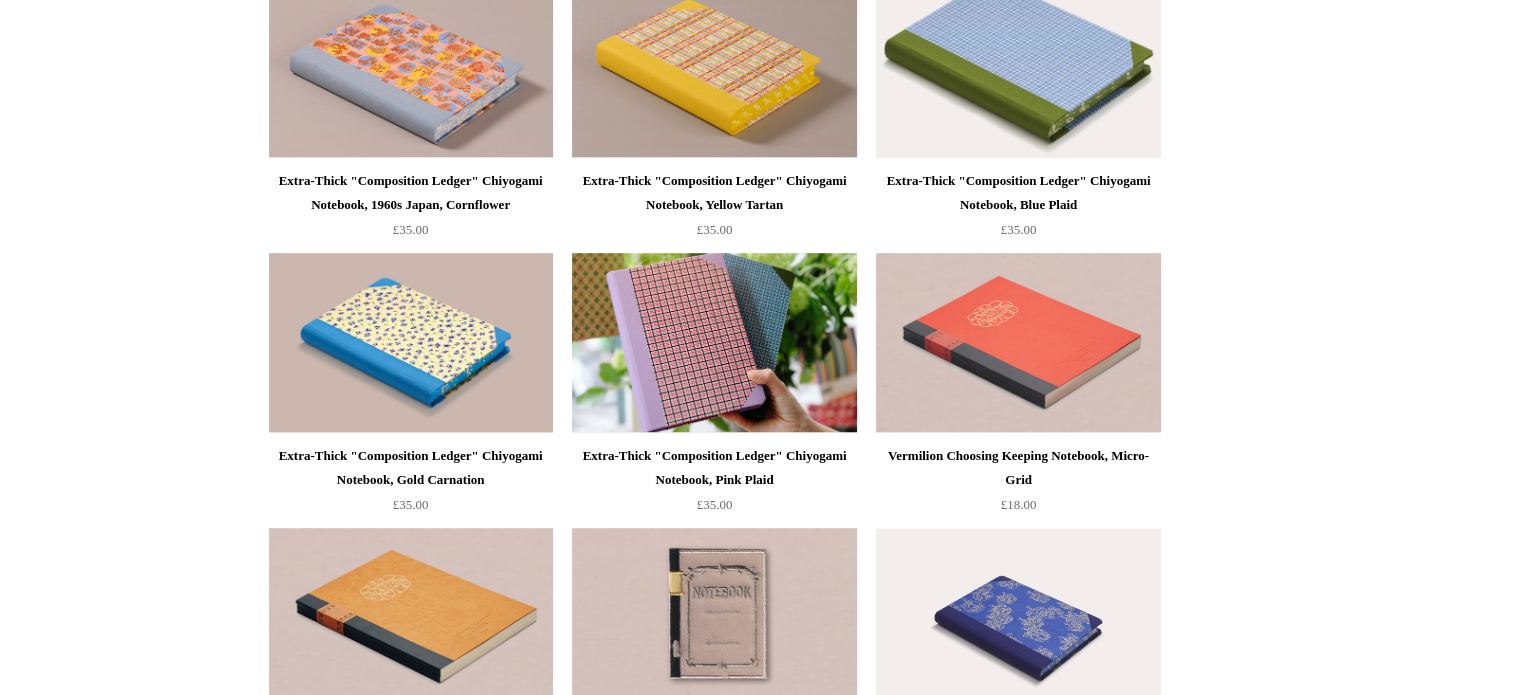 scroll, scrollTop: 0, scrollLeft: 0, axis: both 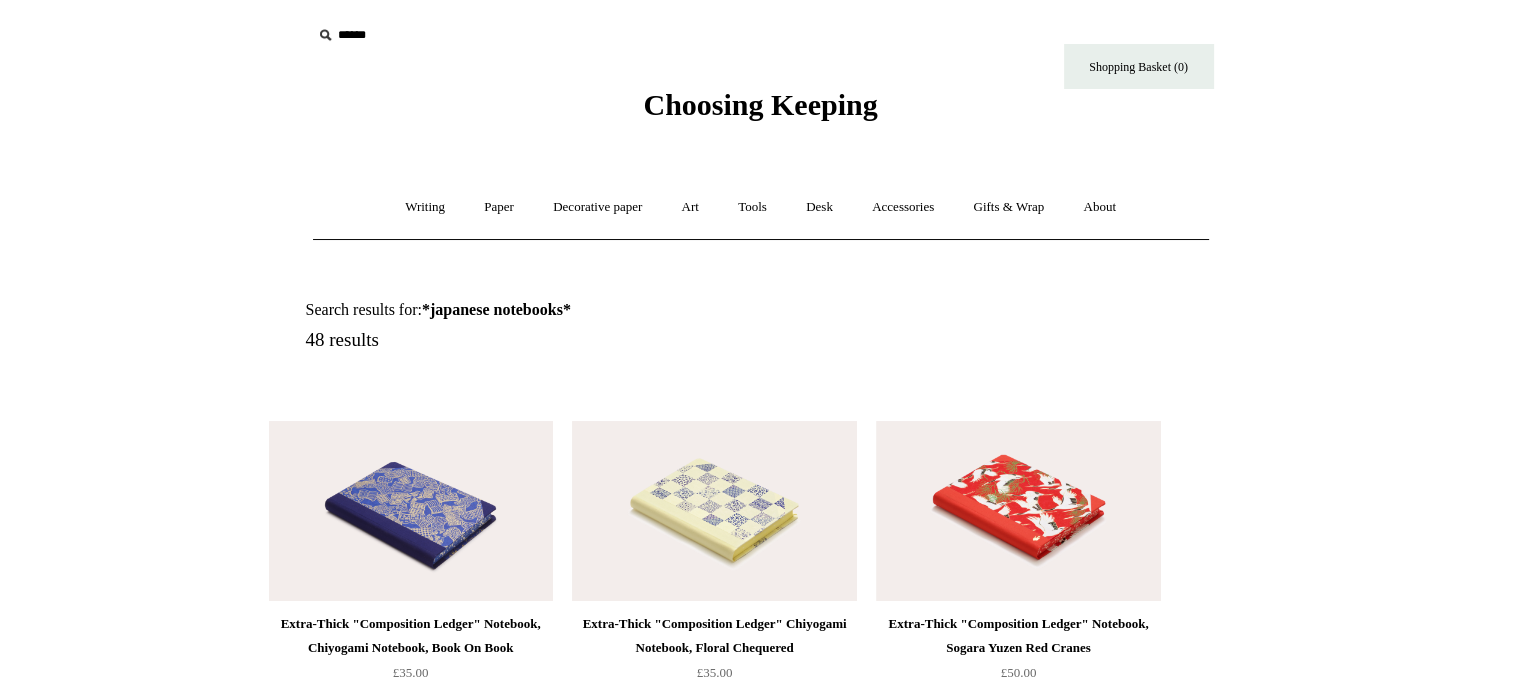 click at bounding box center (435, 35) 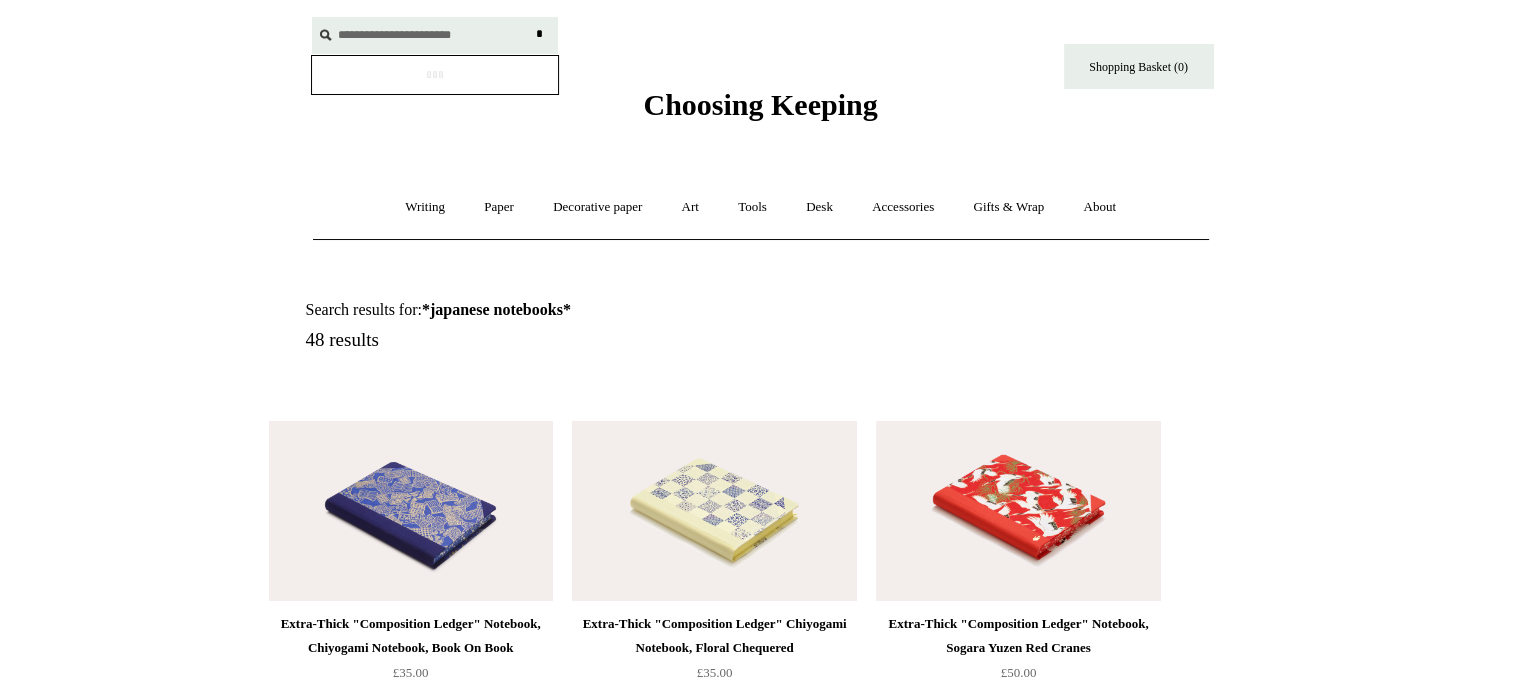 type on "**********" 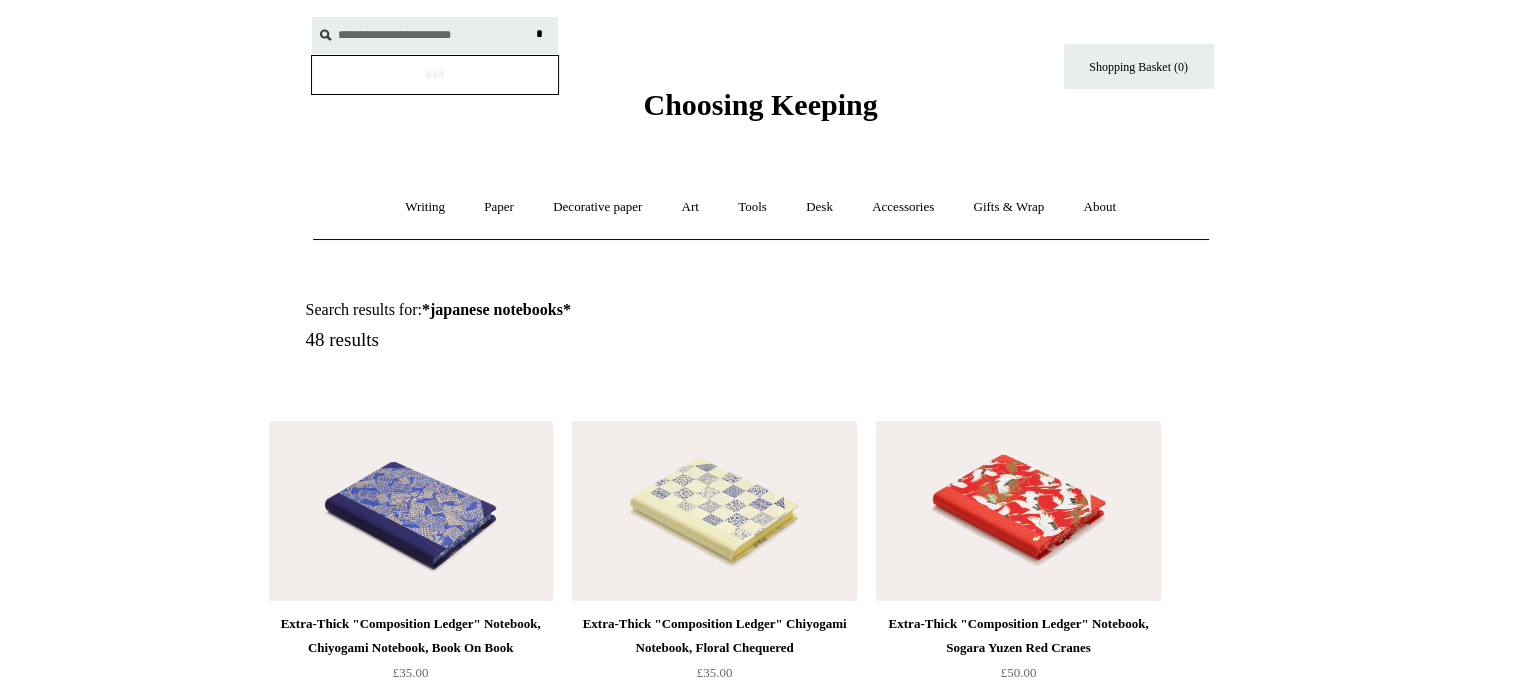 click on "*" at bounding box center [540, 34] 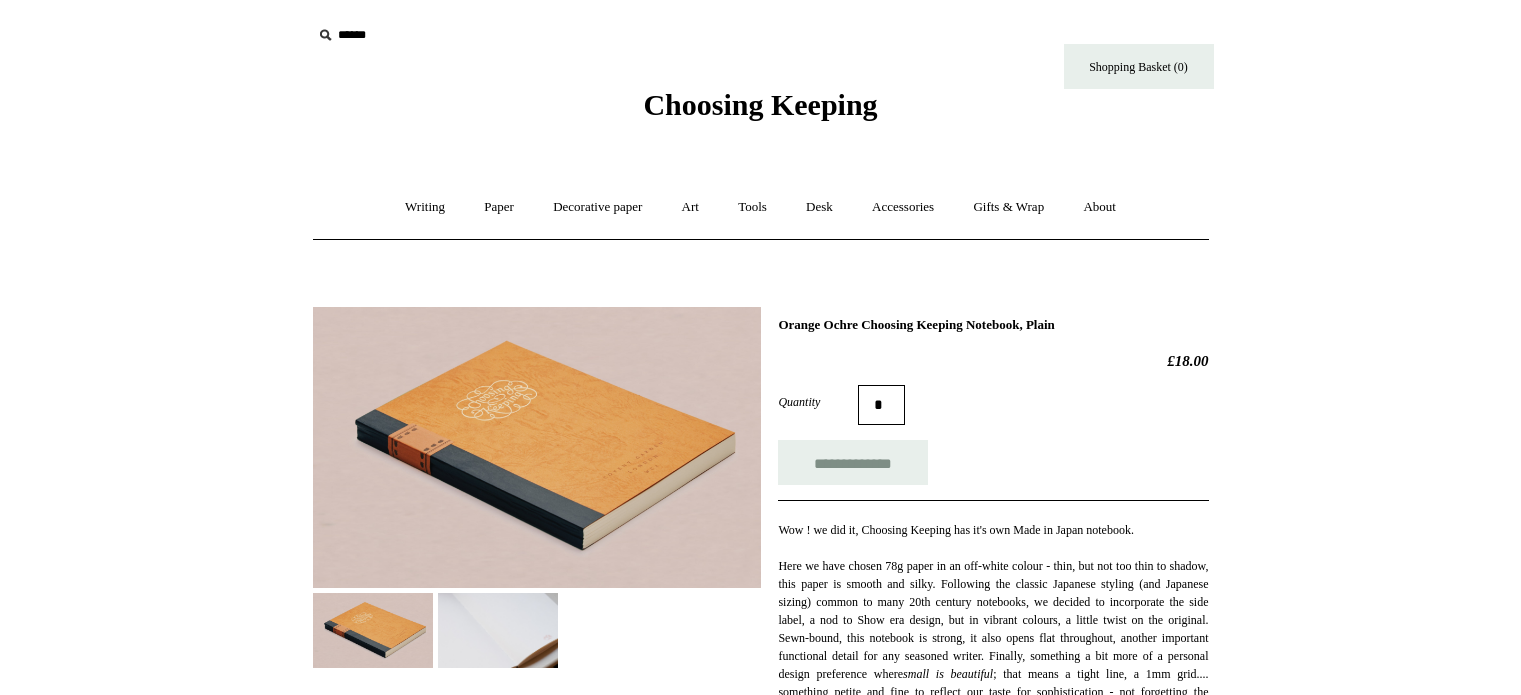 scroll, scrollTop: 0, scrollLeft: 0, axis: both 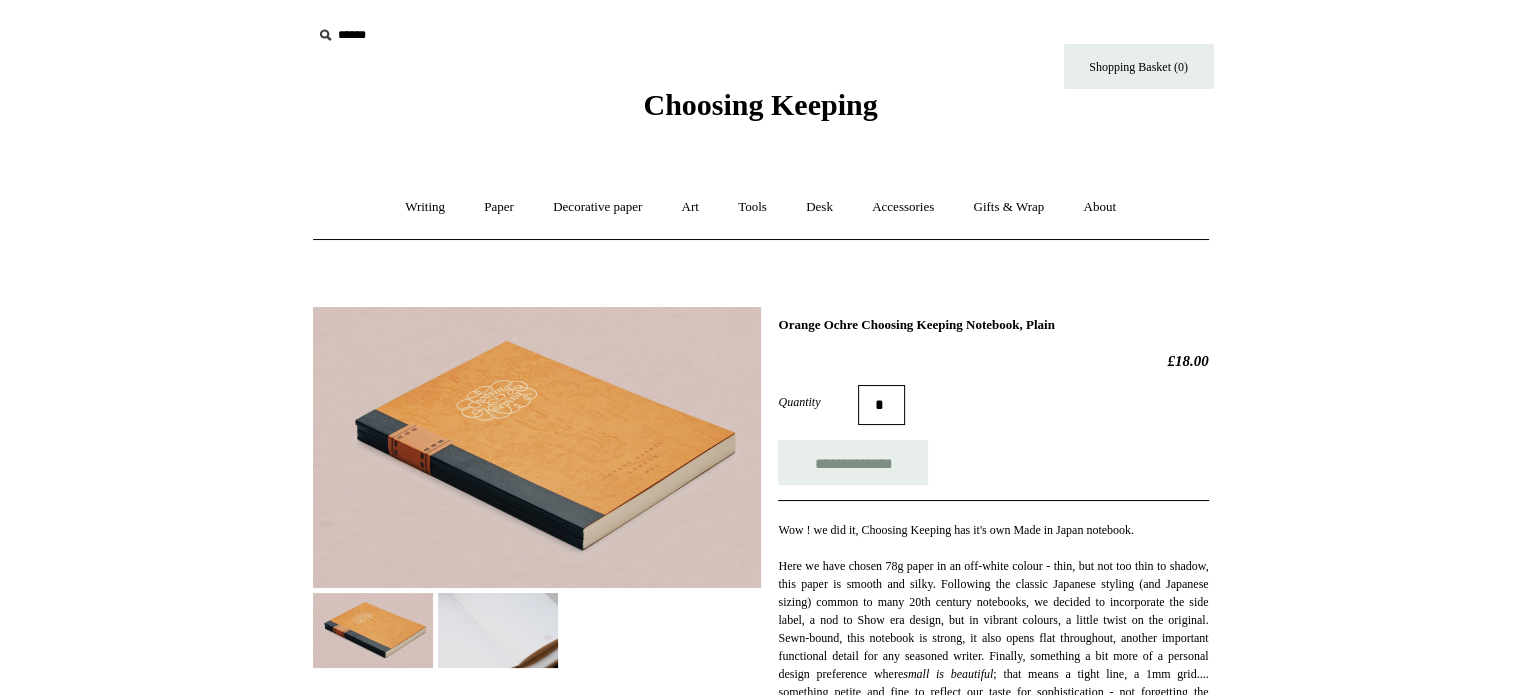 click at bounding box center (498, 630) 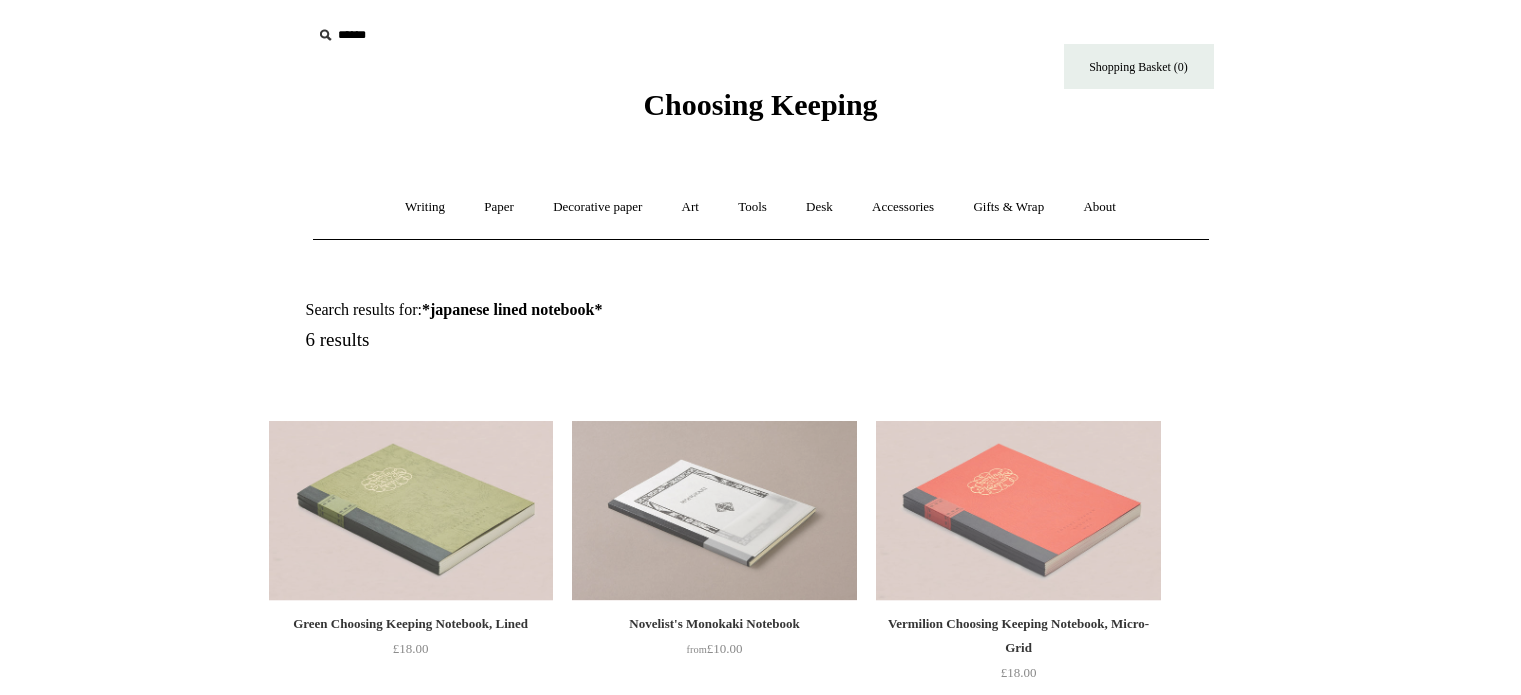 scroll, scrollTop: 0, scrollLeft: 0, axis: both 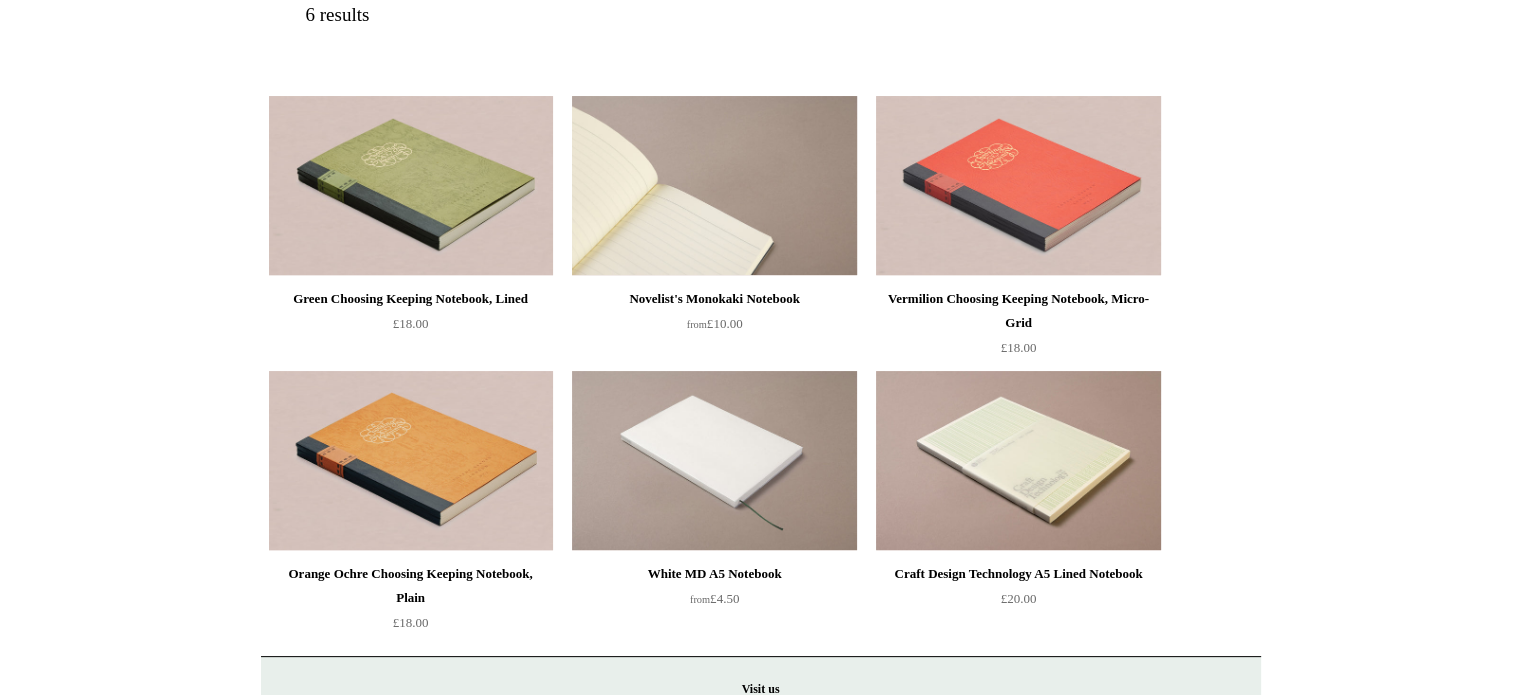 click at bounding box center (714, 186) 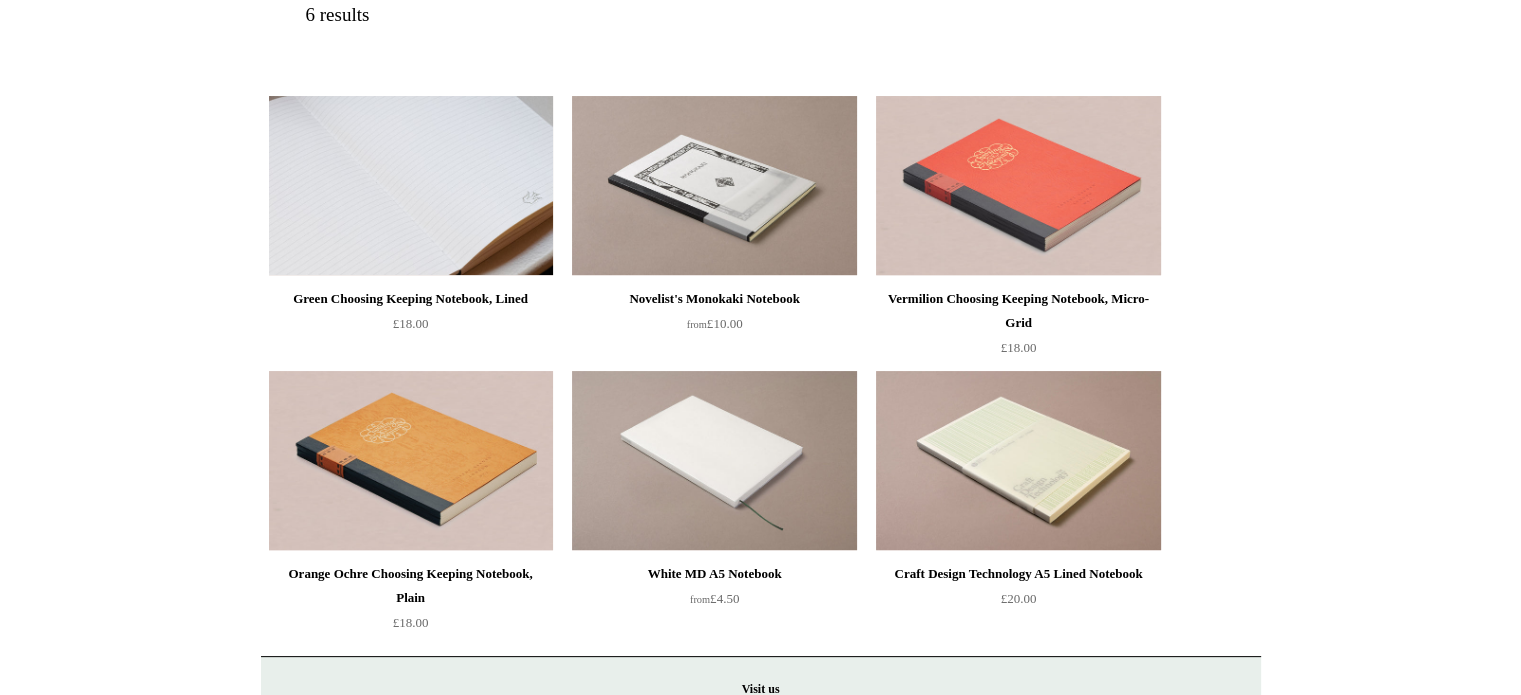 click at bounding box center [411, 186] 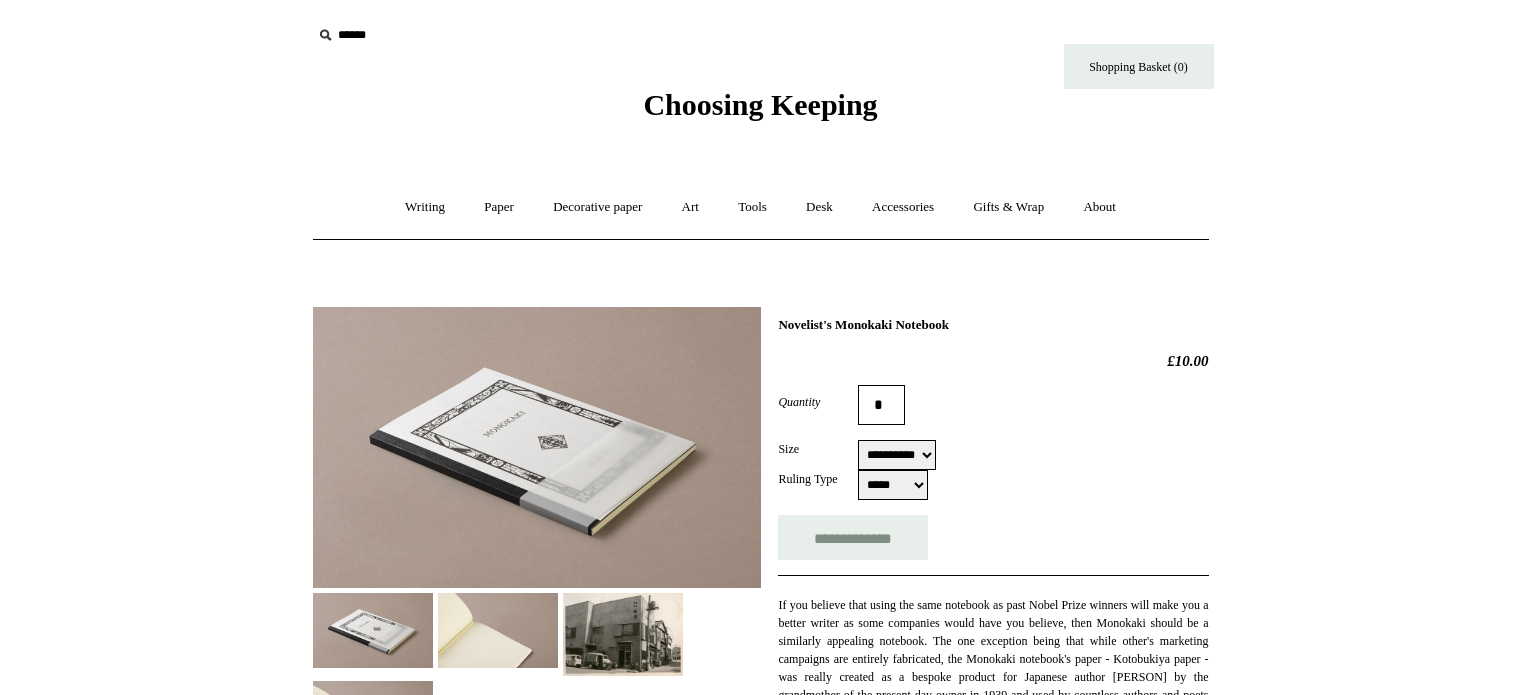 scroll, scrollTop: 0, scrollLeft: 0, axis: both 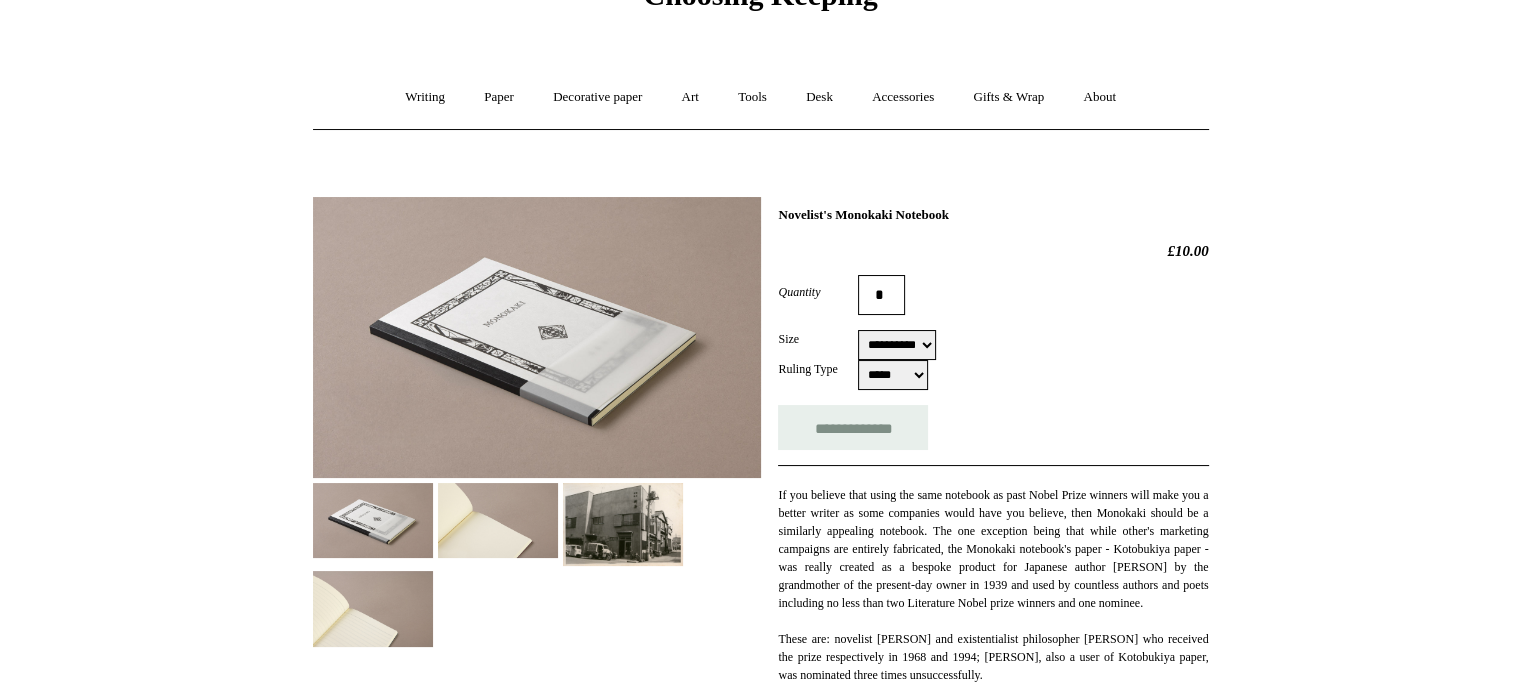 click at bounding box center (498, 520) 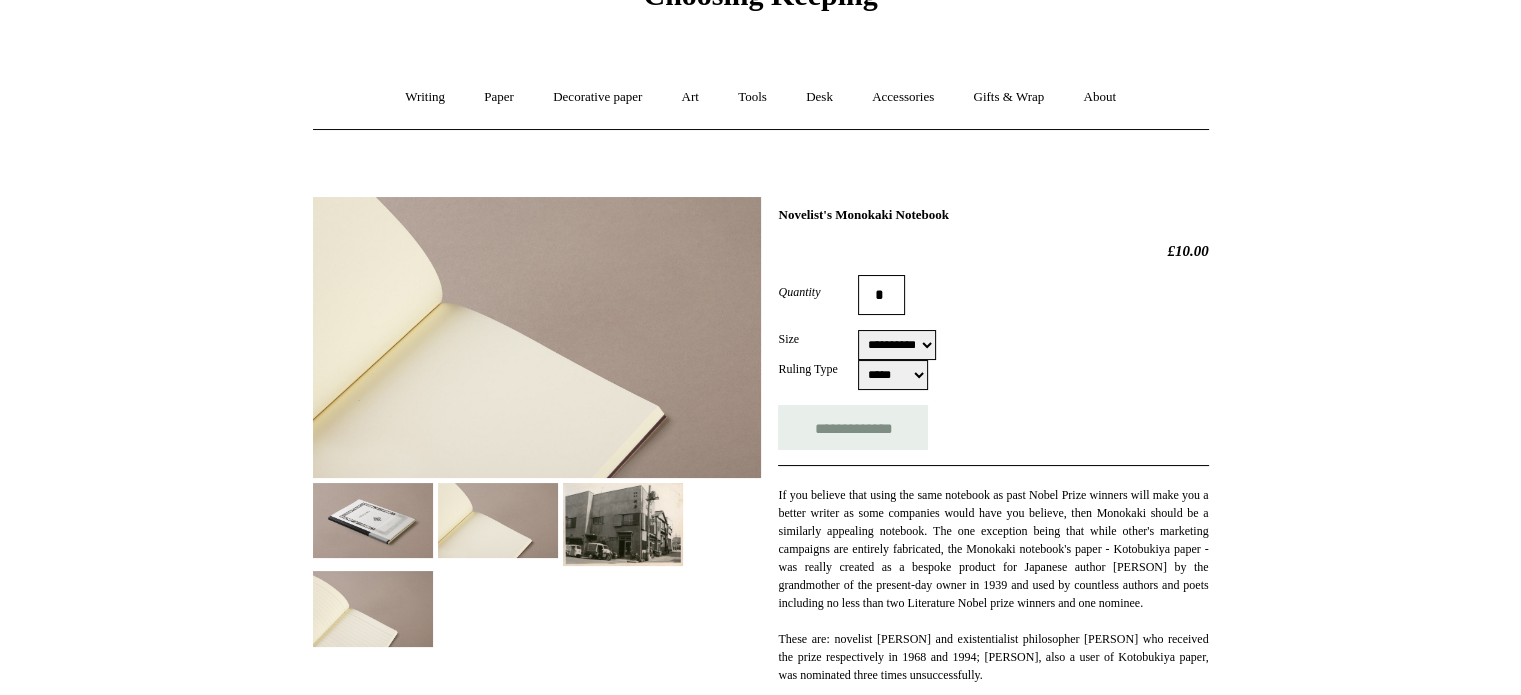 click at bounding box center (373, 608) 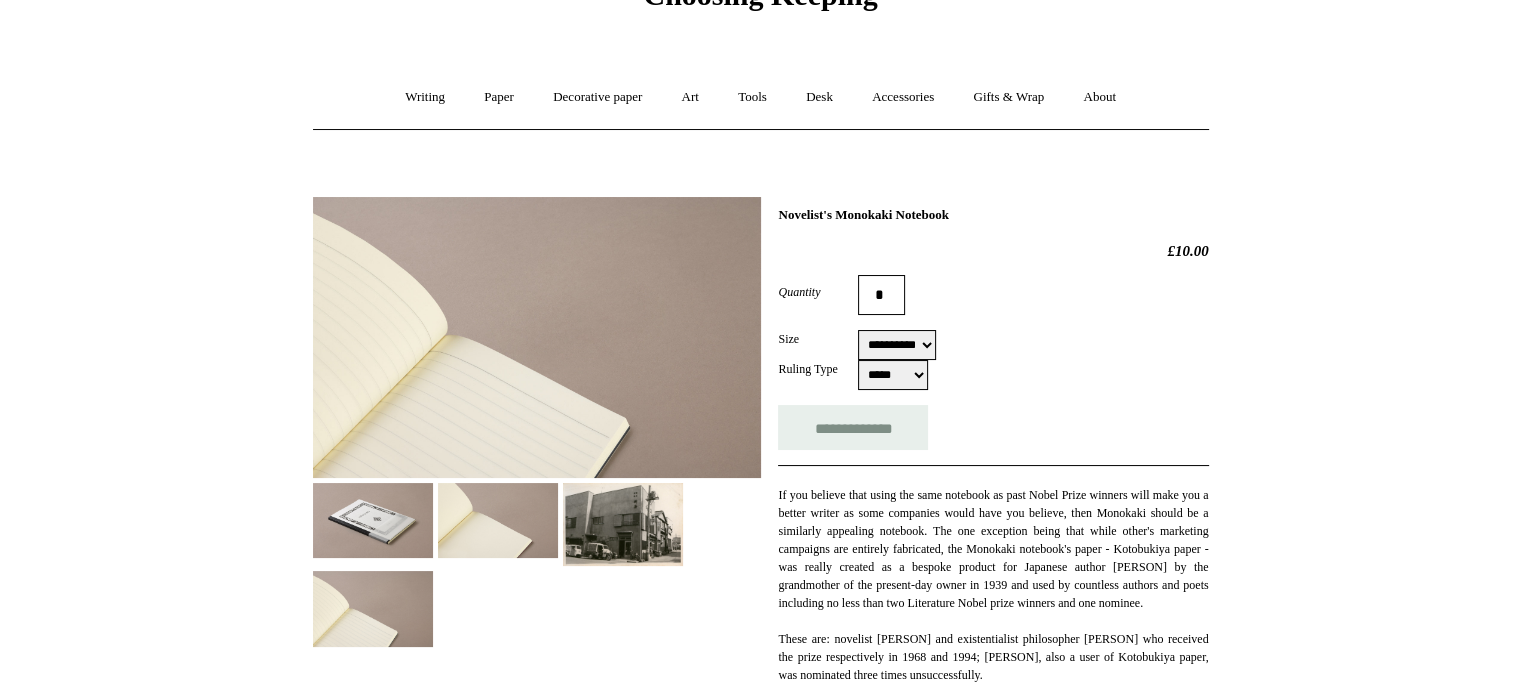 click on "***** *****" at bounding box center [893, 375] 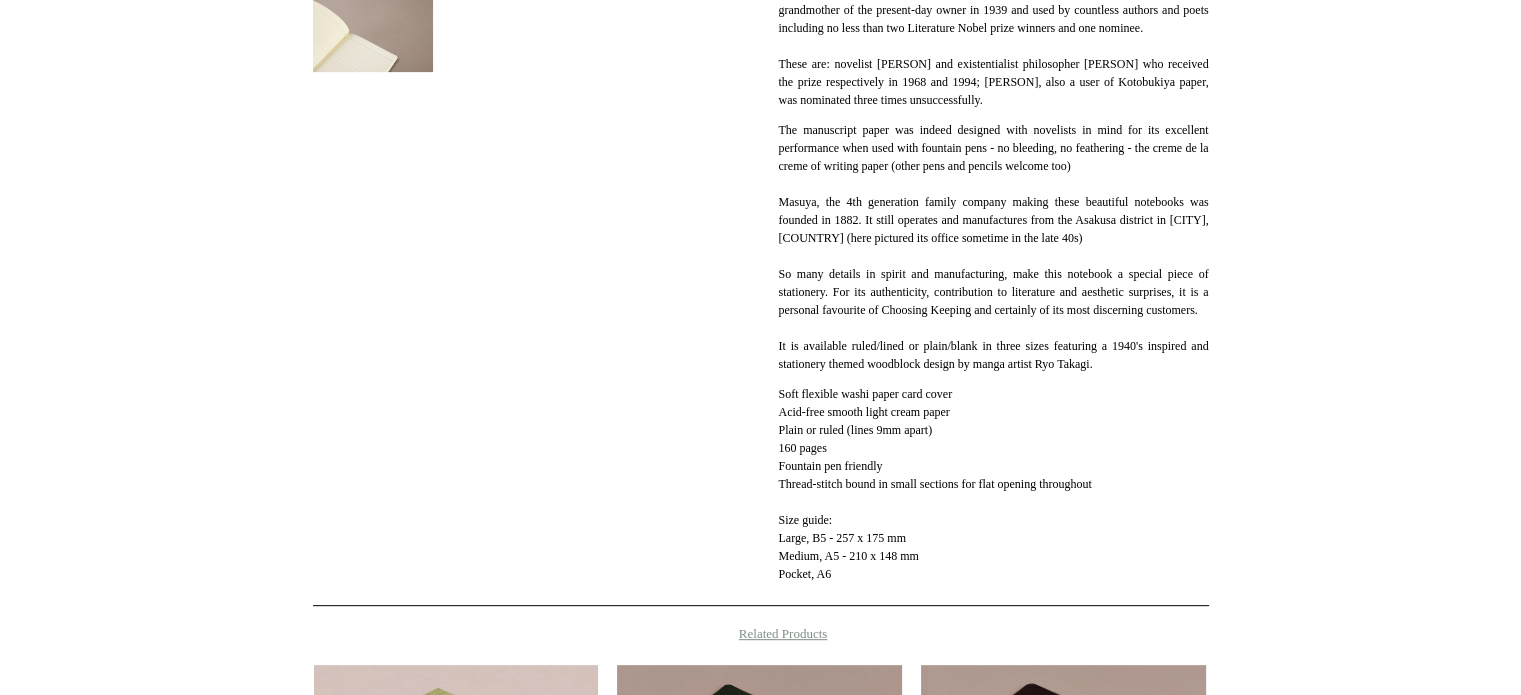 scroll, scrollTop: 688, scrollLeft: 0, axis: vertical 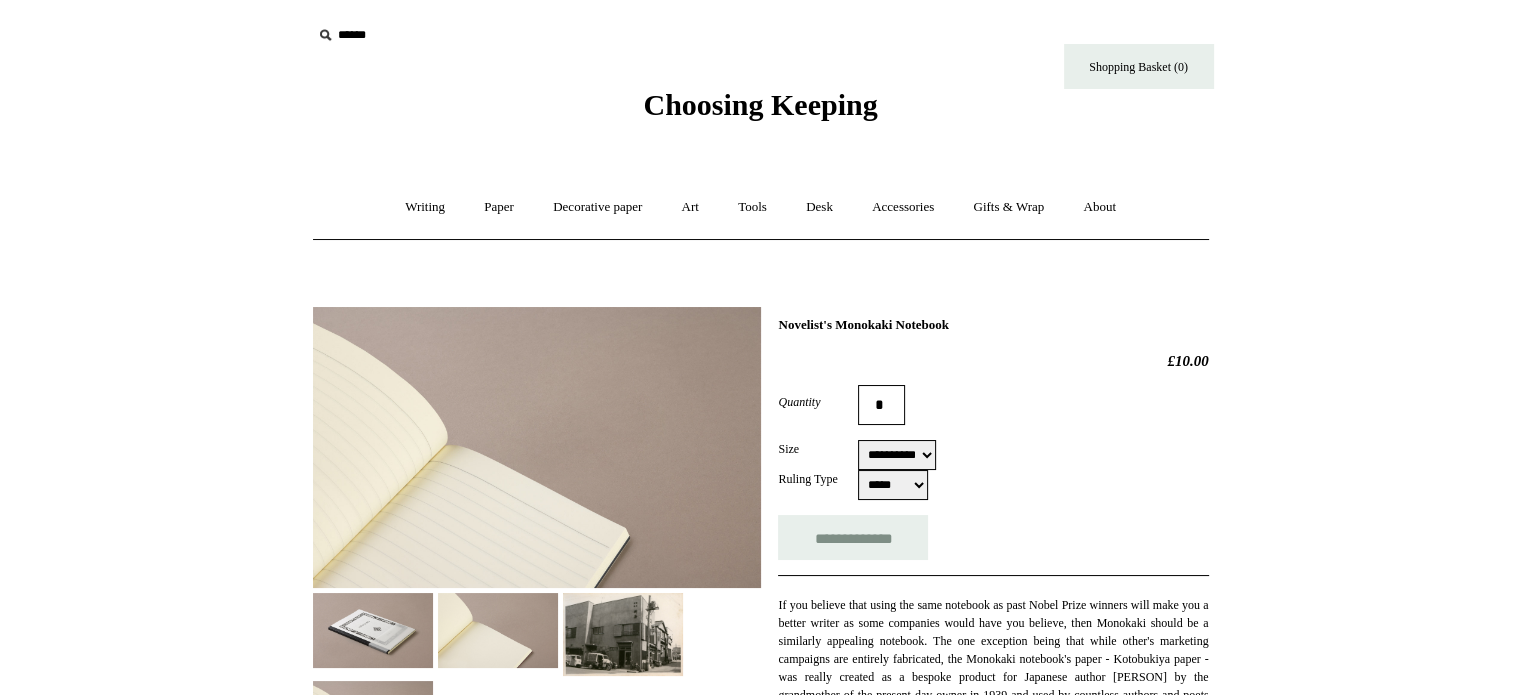 click at bounding box center [435, 35] 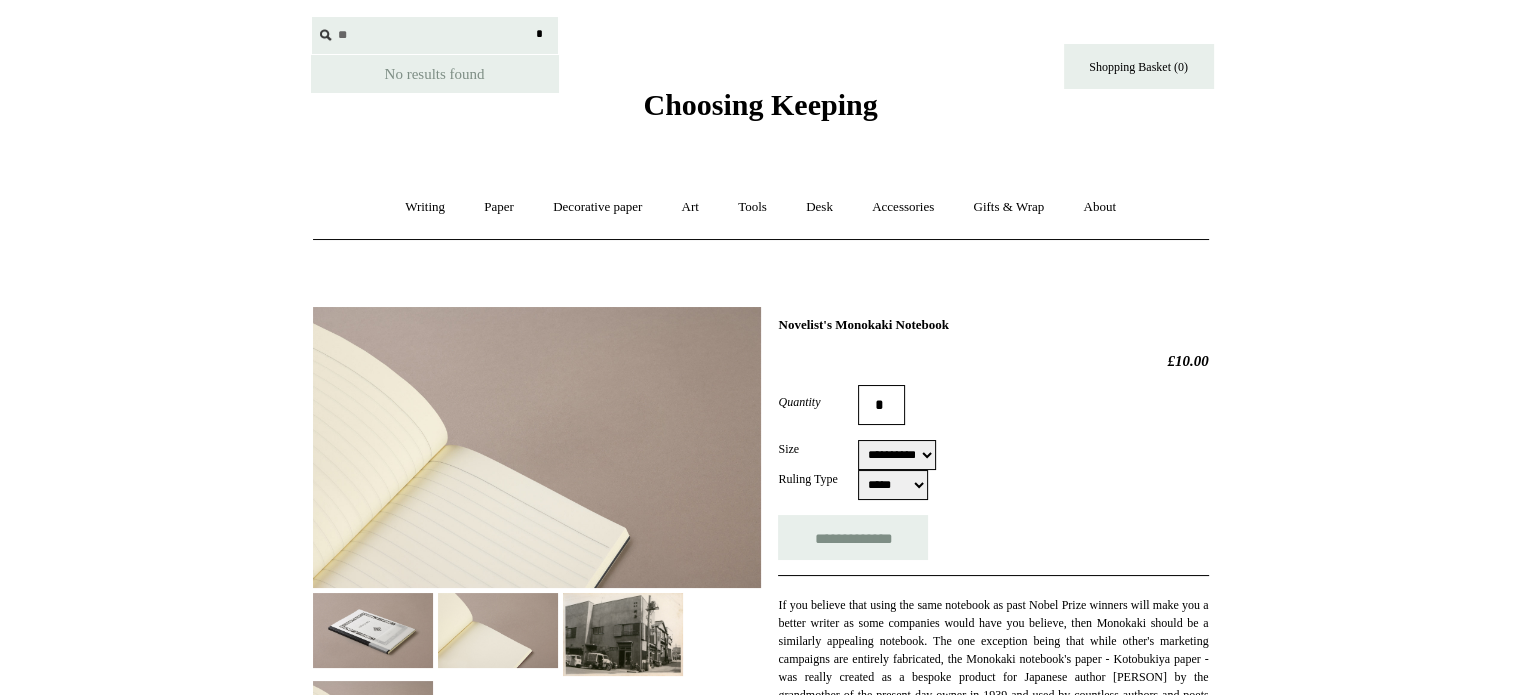 type on "*" 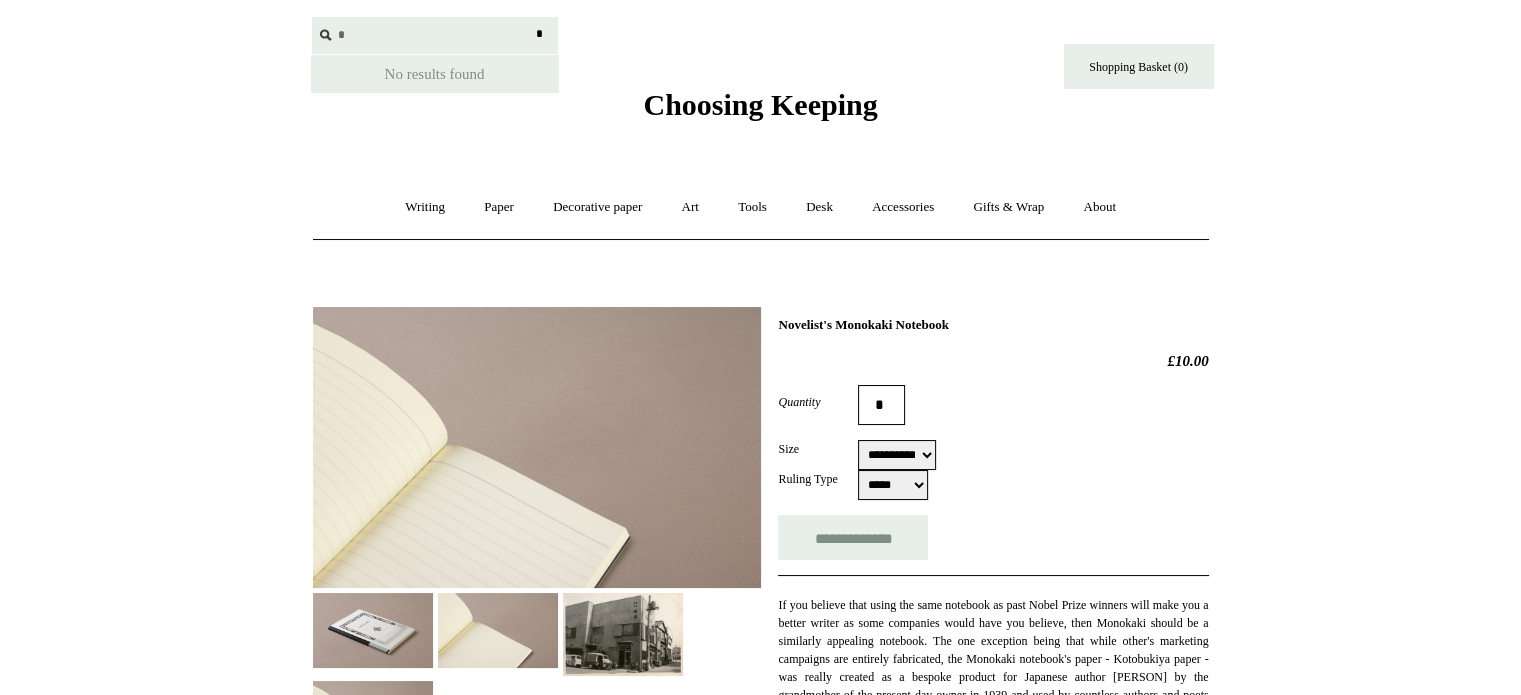 type 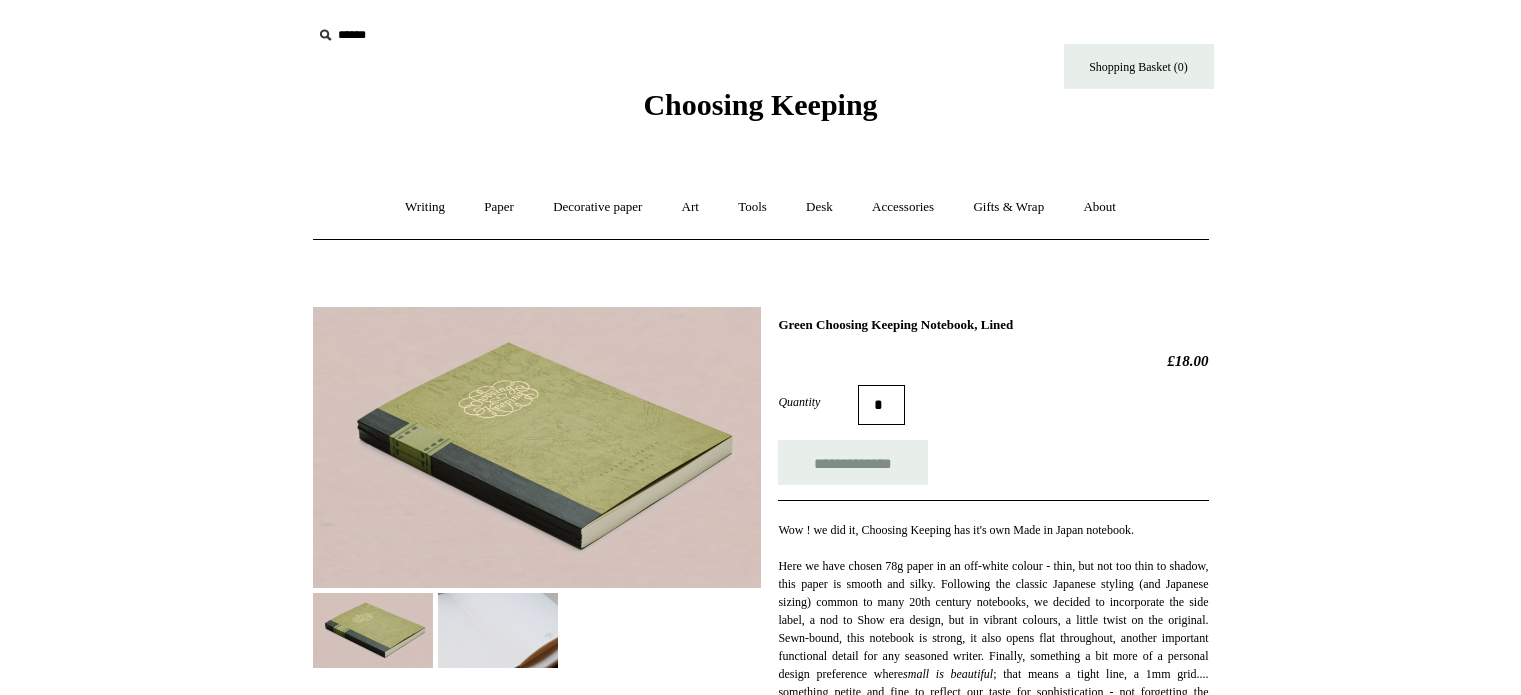 scroll, scrollTop: 0, scrollLeft: 0, axis: both 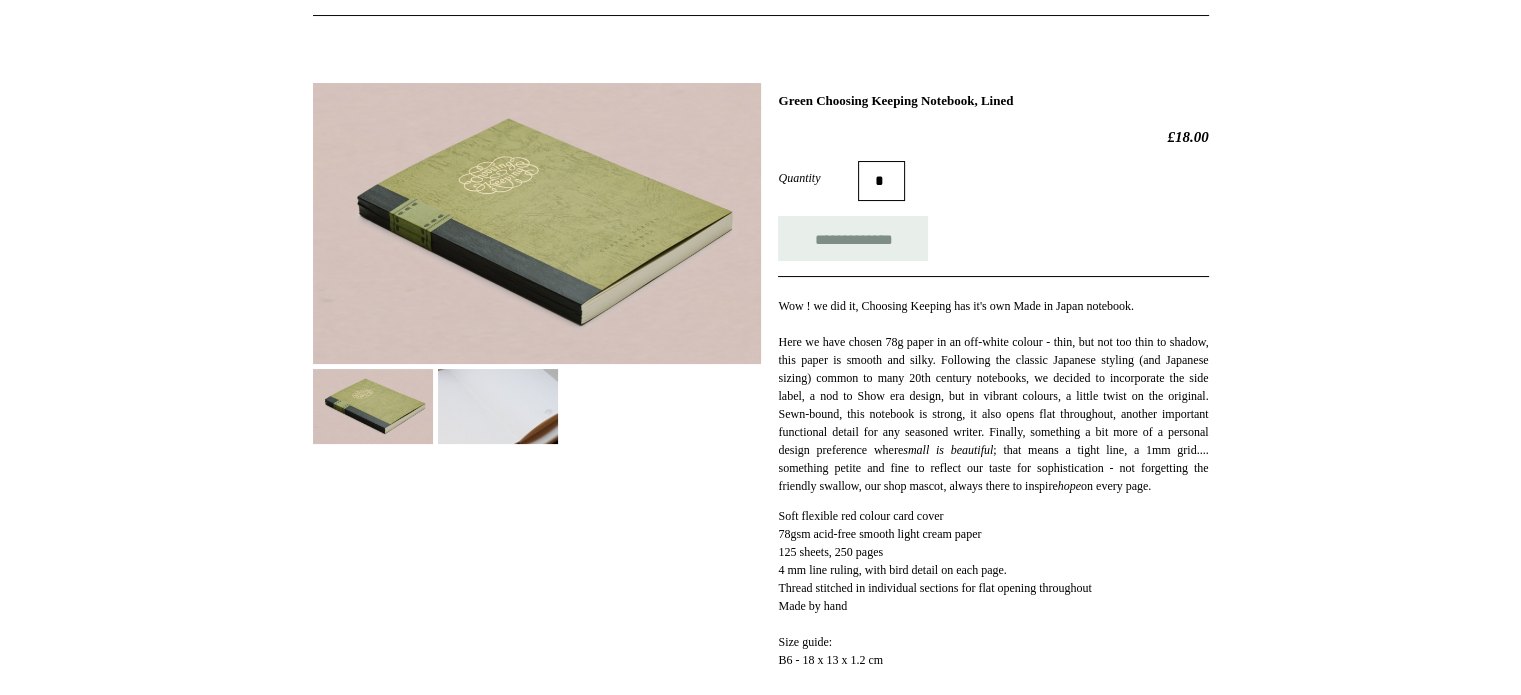 click at bounding box center [498, 406] 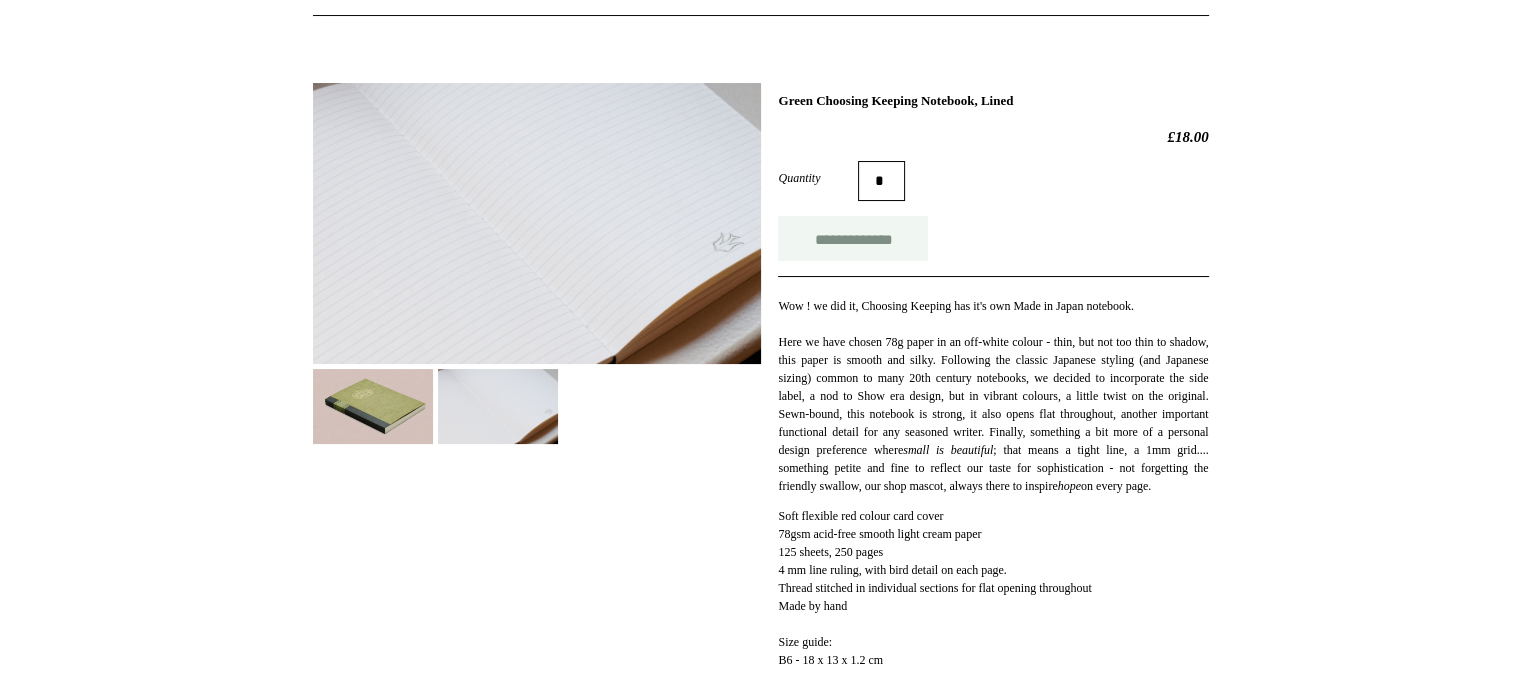 click on "**********" at bounding box center [853, 238] 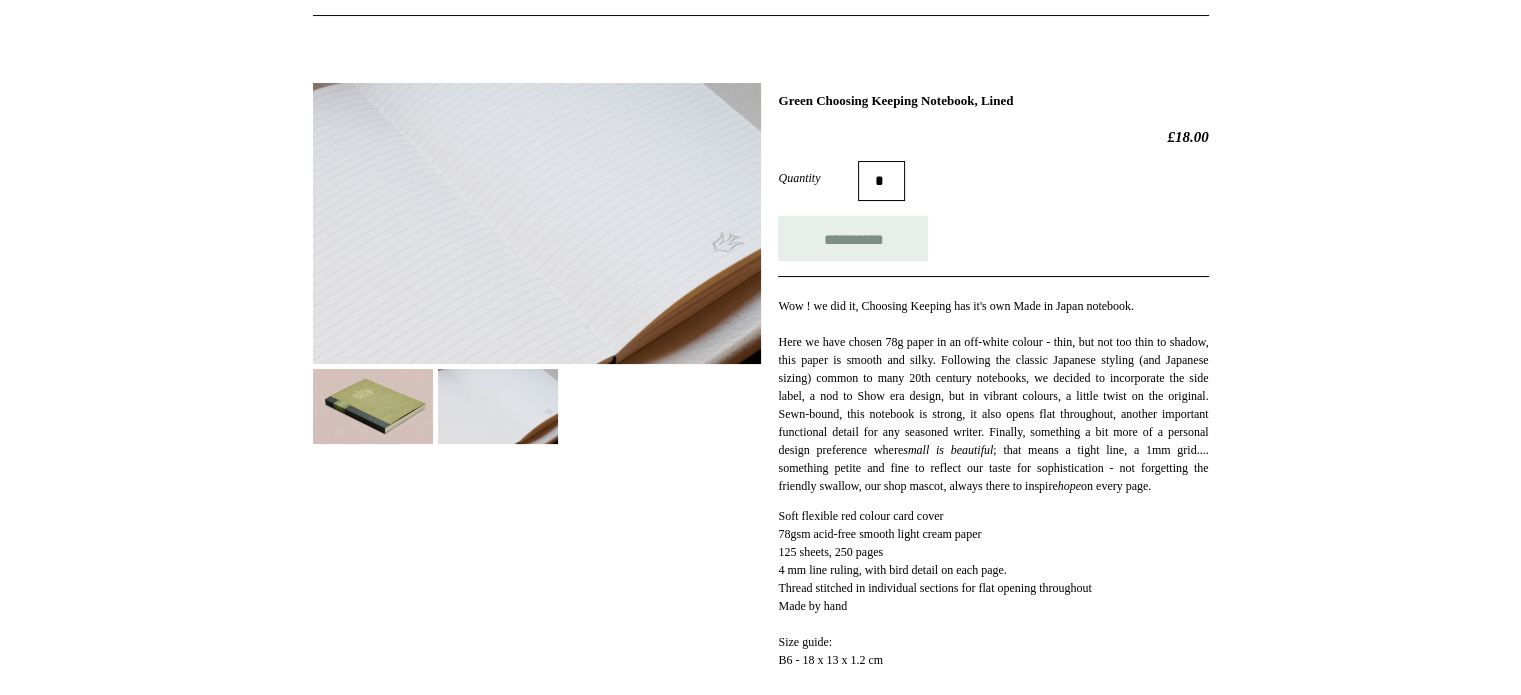 scroll, scrollTop: 0, scrollLeft: 0, axis: both 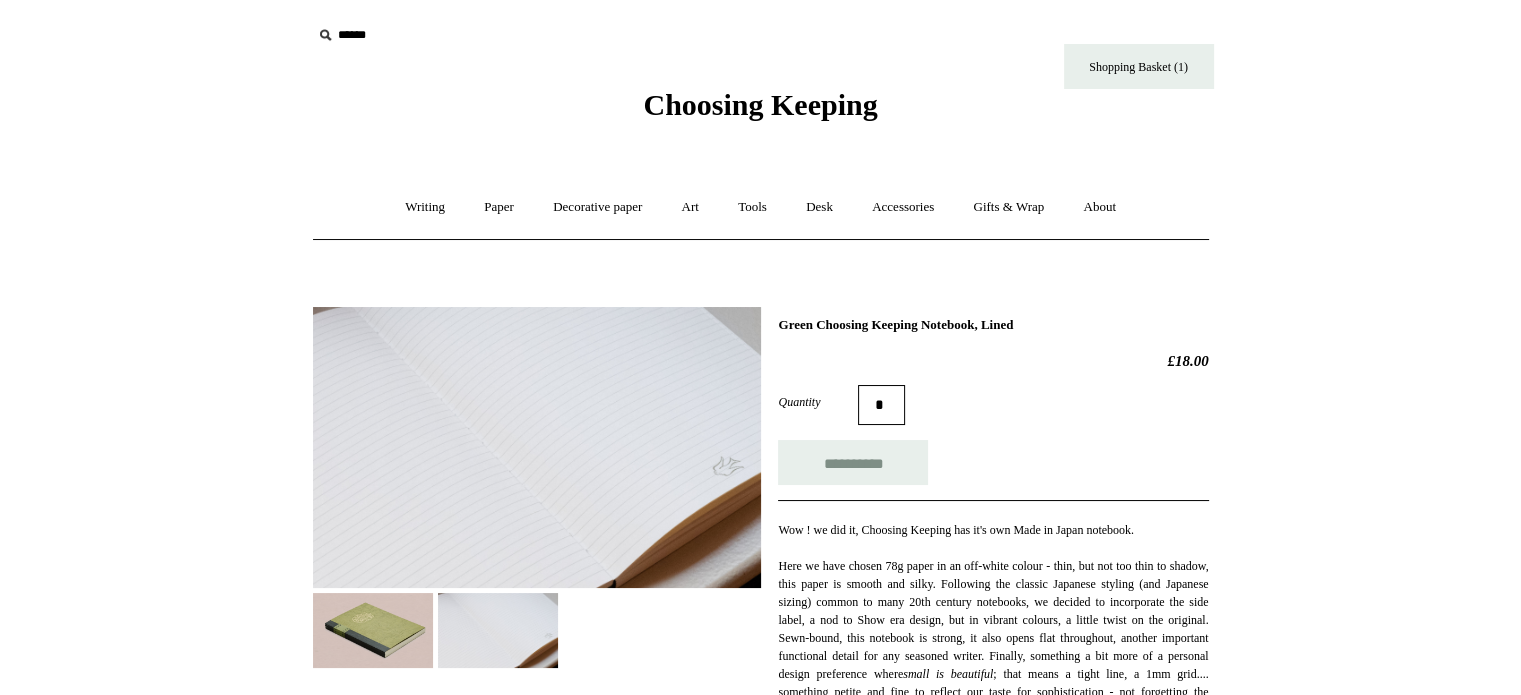 type on "**********" 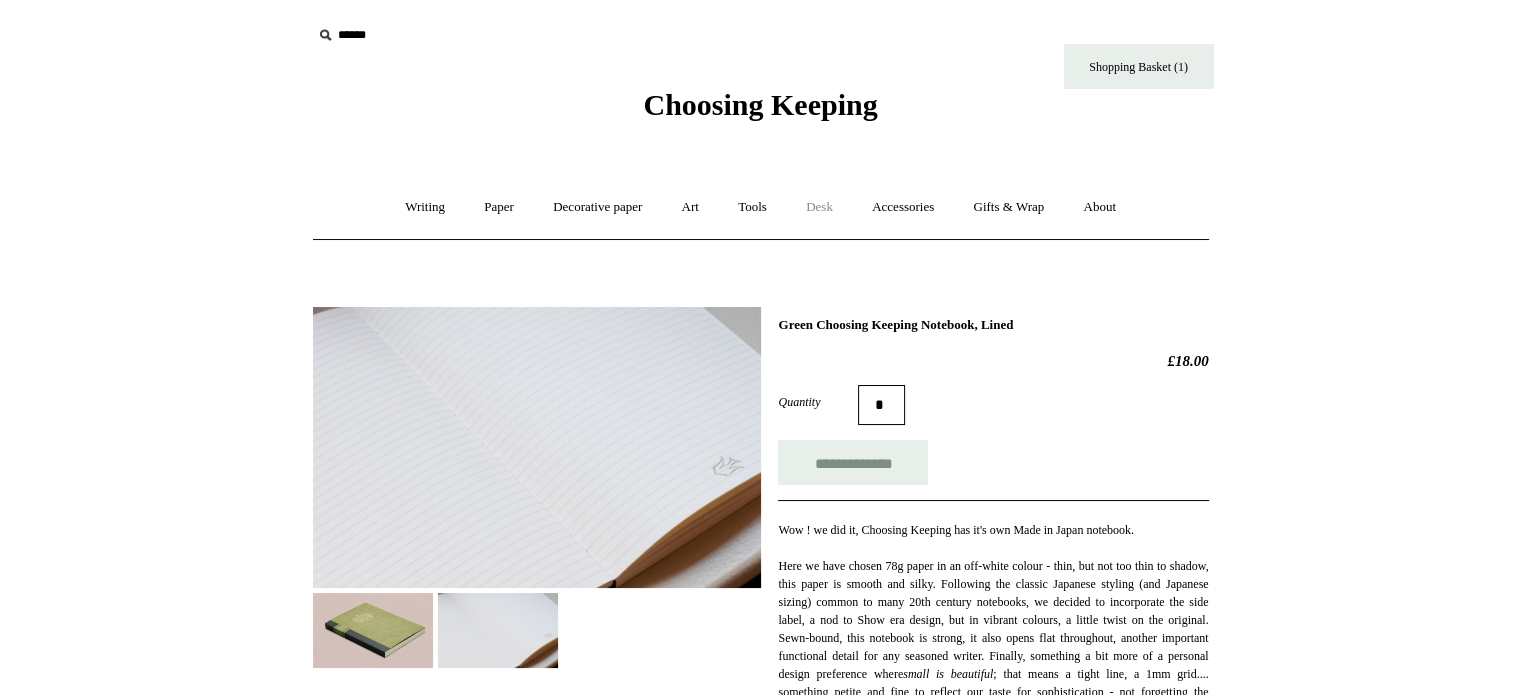click on "Desk +" at bounding box center [819, 207] 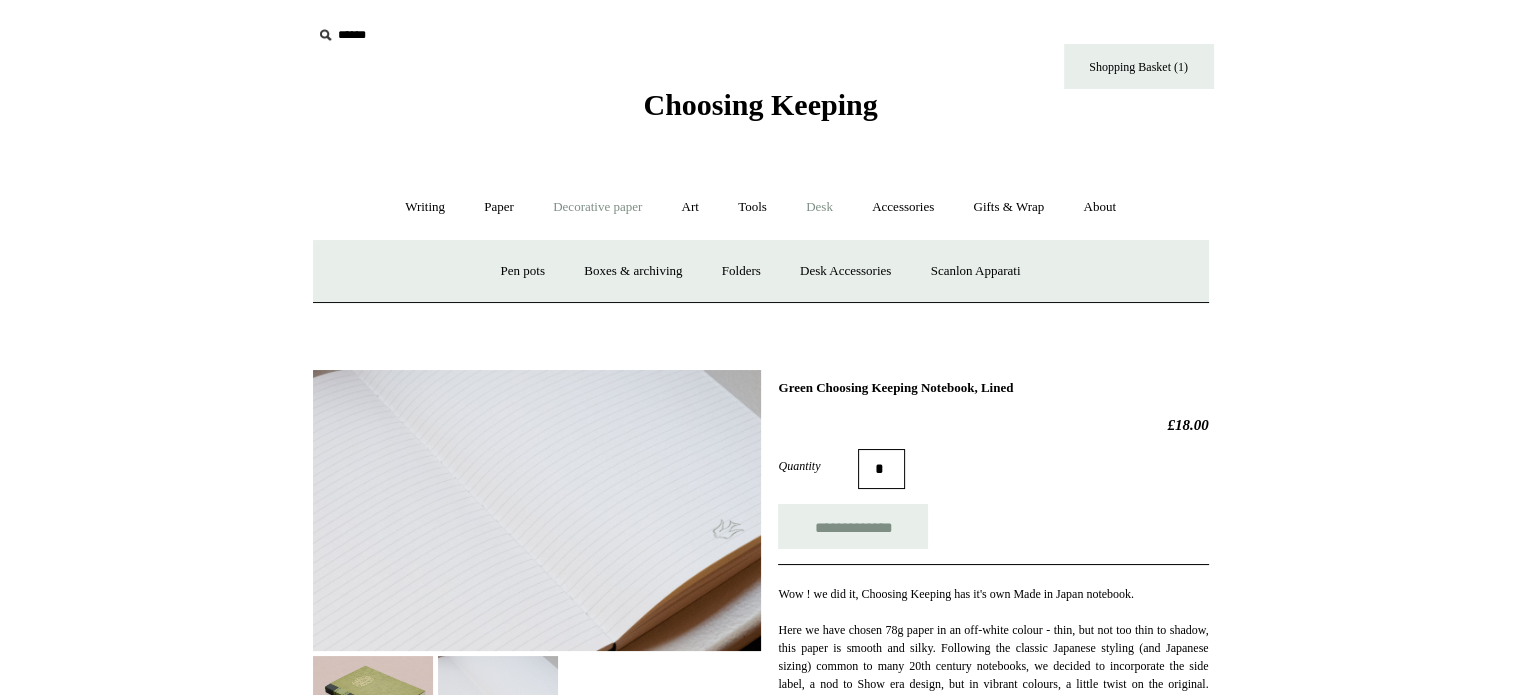 click on "Decorative paper +" at bounding box center [597, 207] 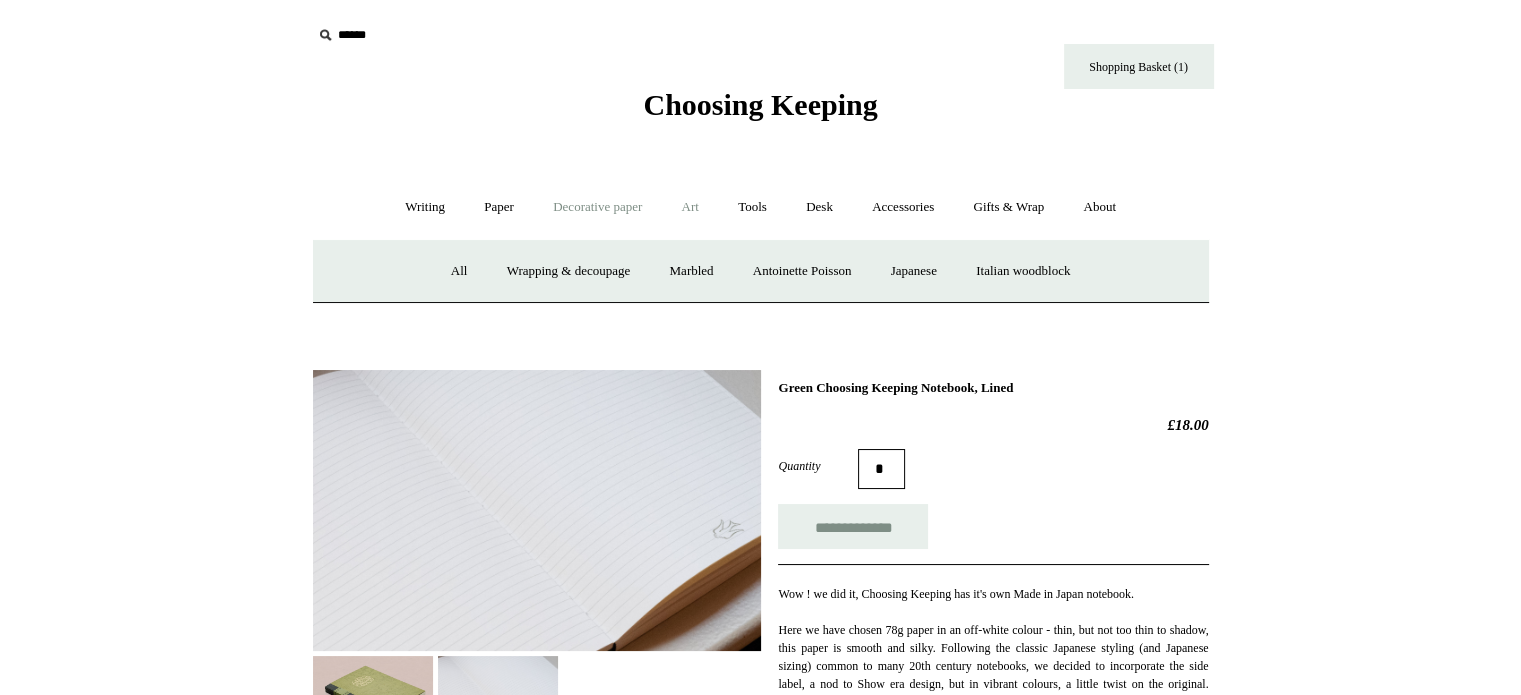 click on "Art +" at bounding box center [690, 207] 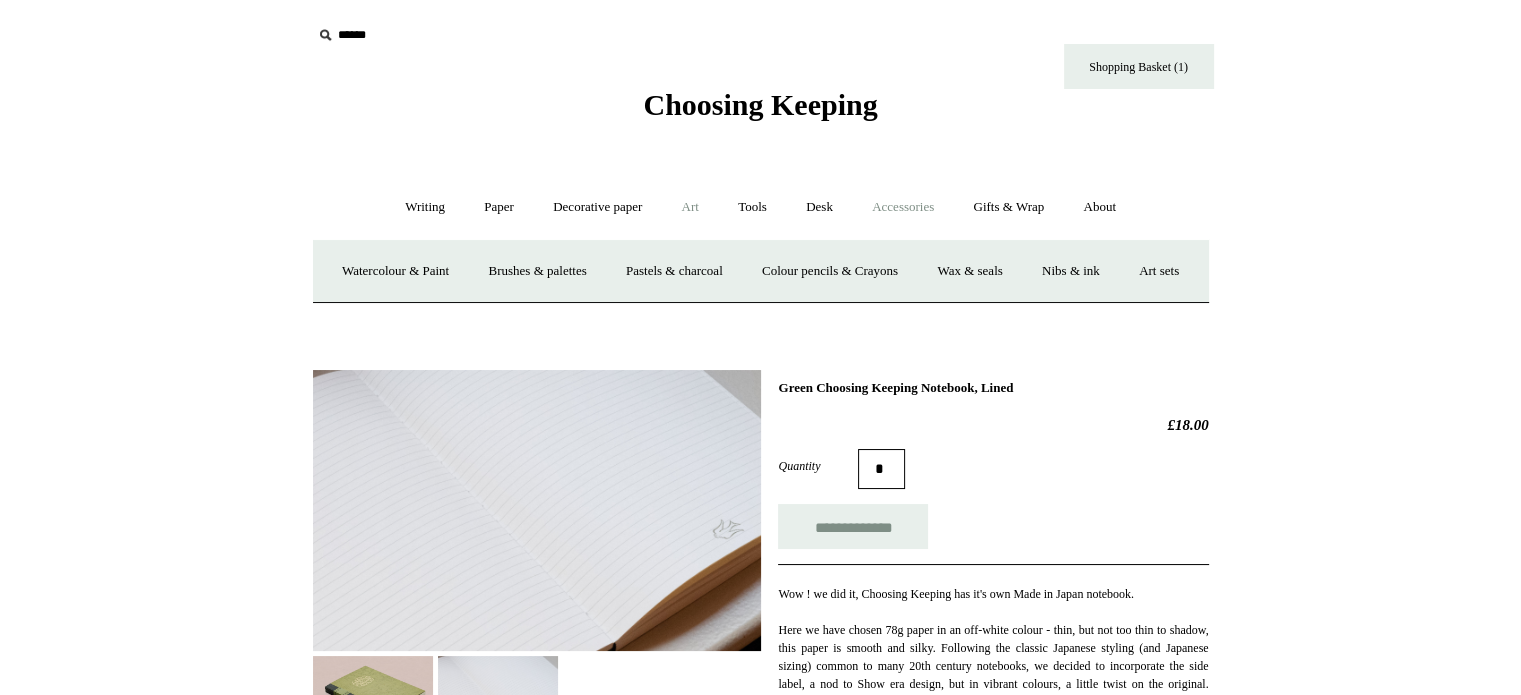 click on "Accessories +" at bounding box center (903, 207) 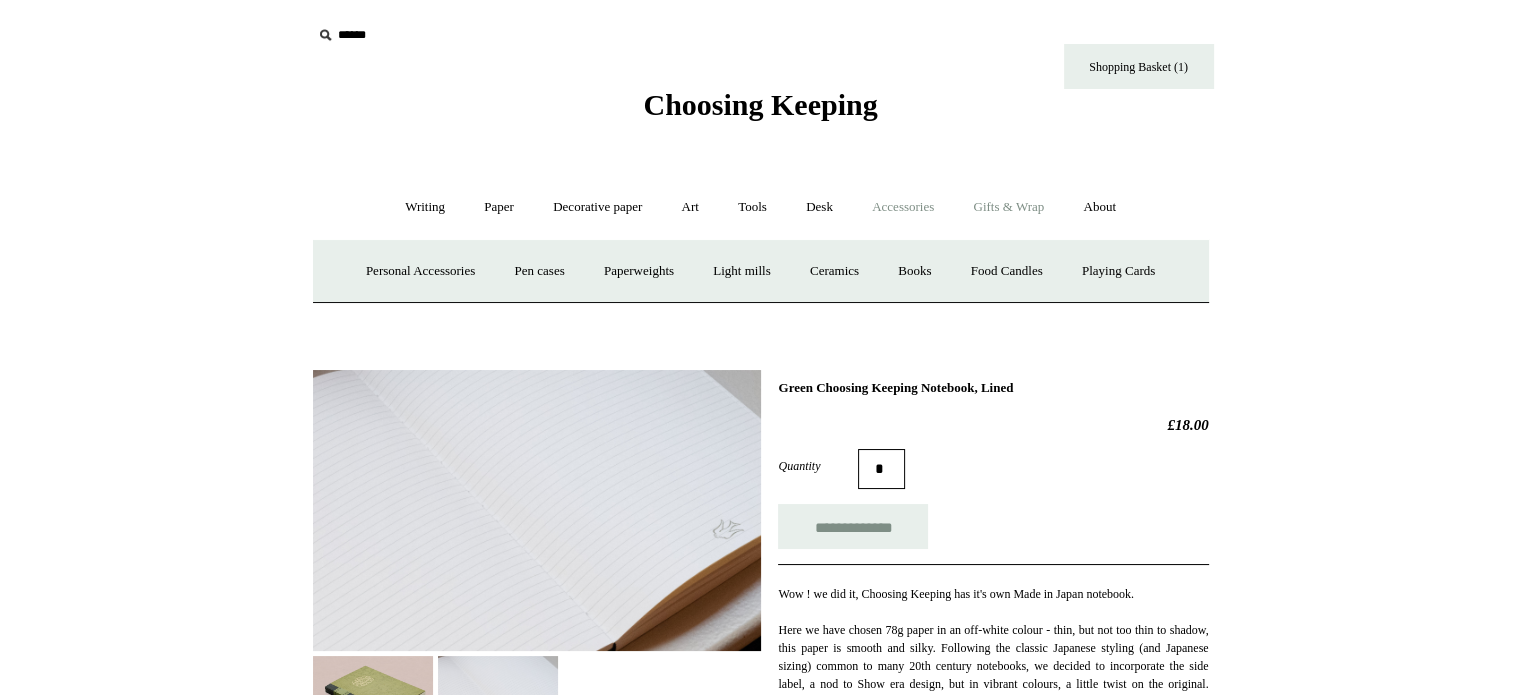 click on "Gifts & Wrap +" at bounding box center [1008, 207] 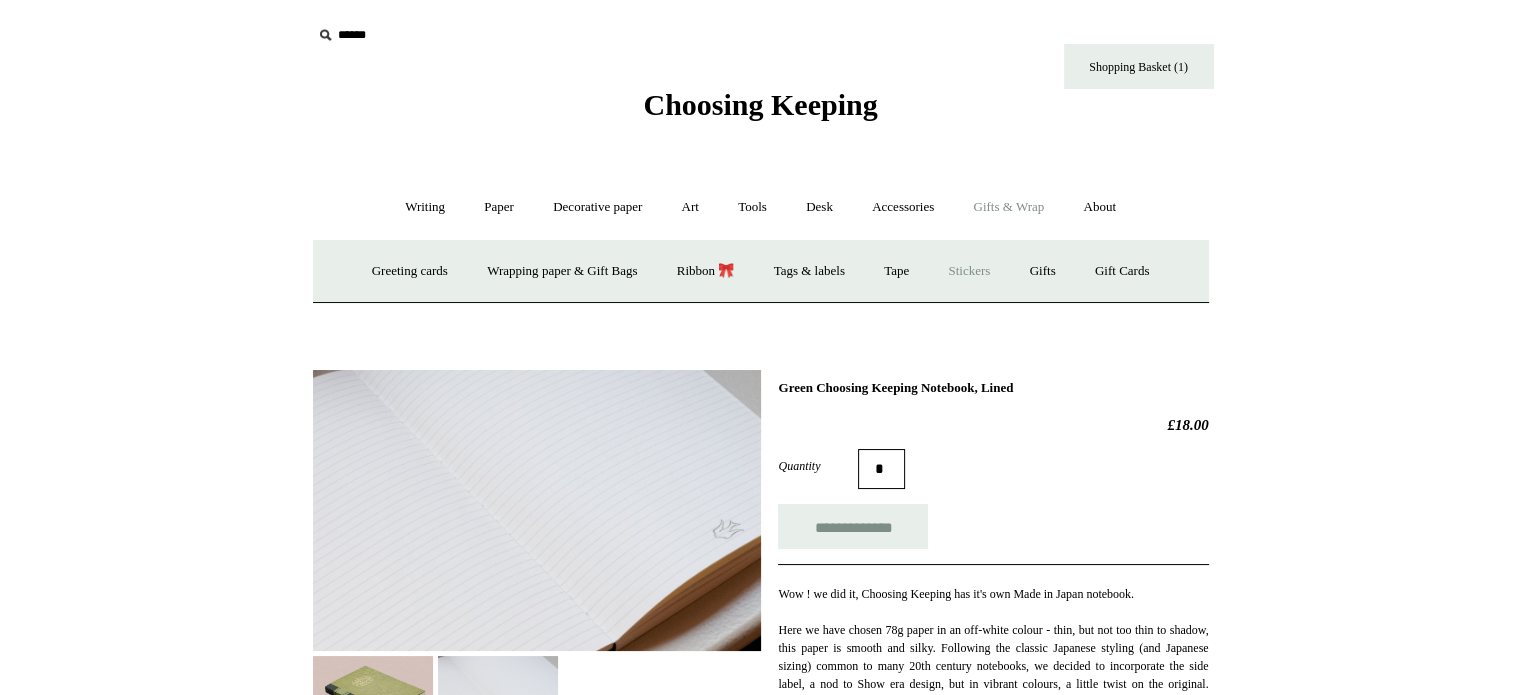 click on "Stickers" at bounding box center (969, 271) 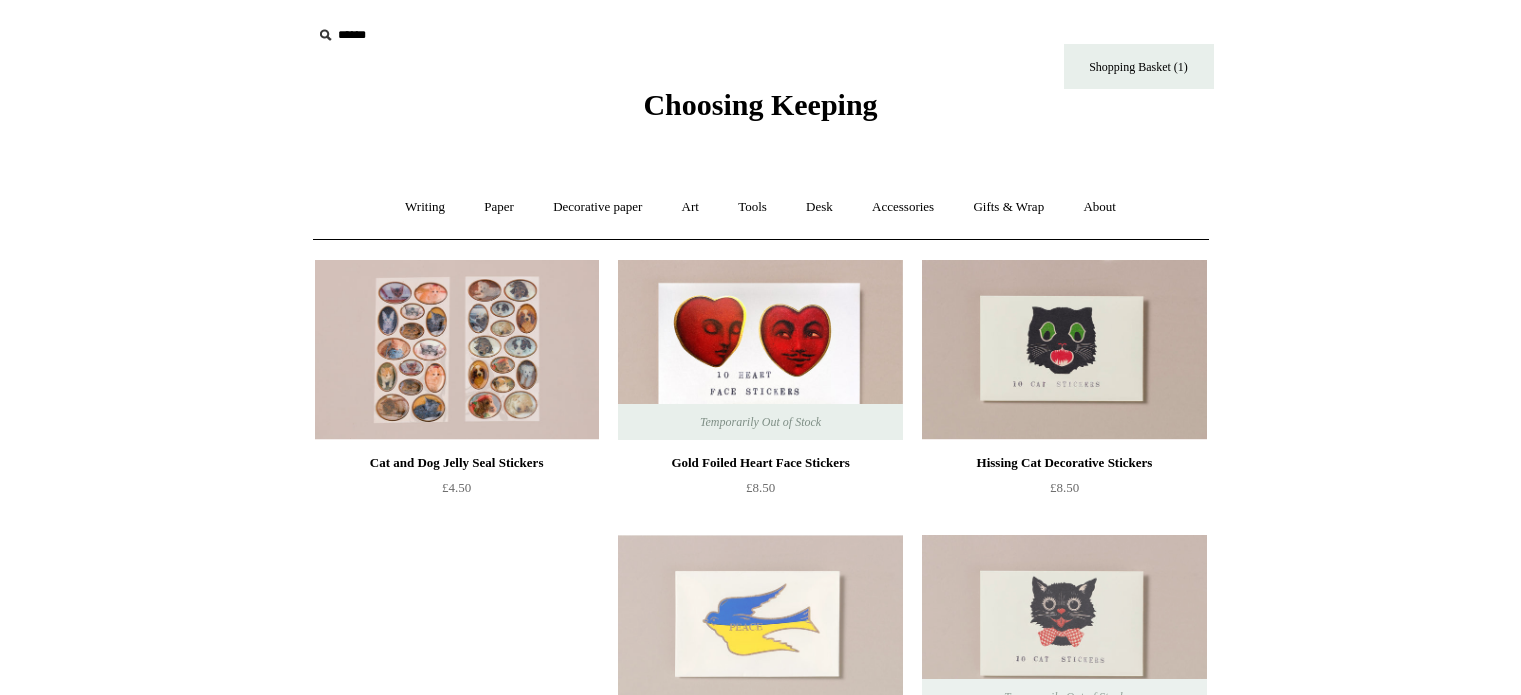 scroll, scrollTop: 0, scrollLeft: 0, axis: both 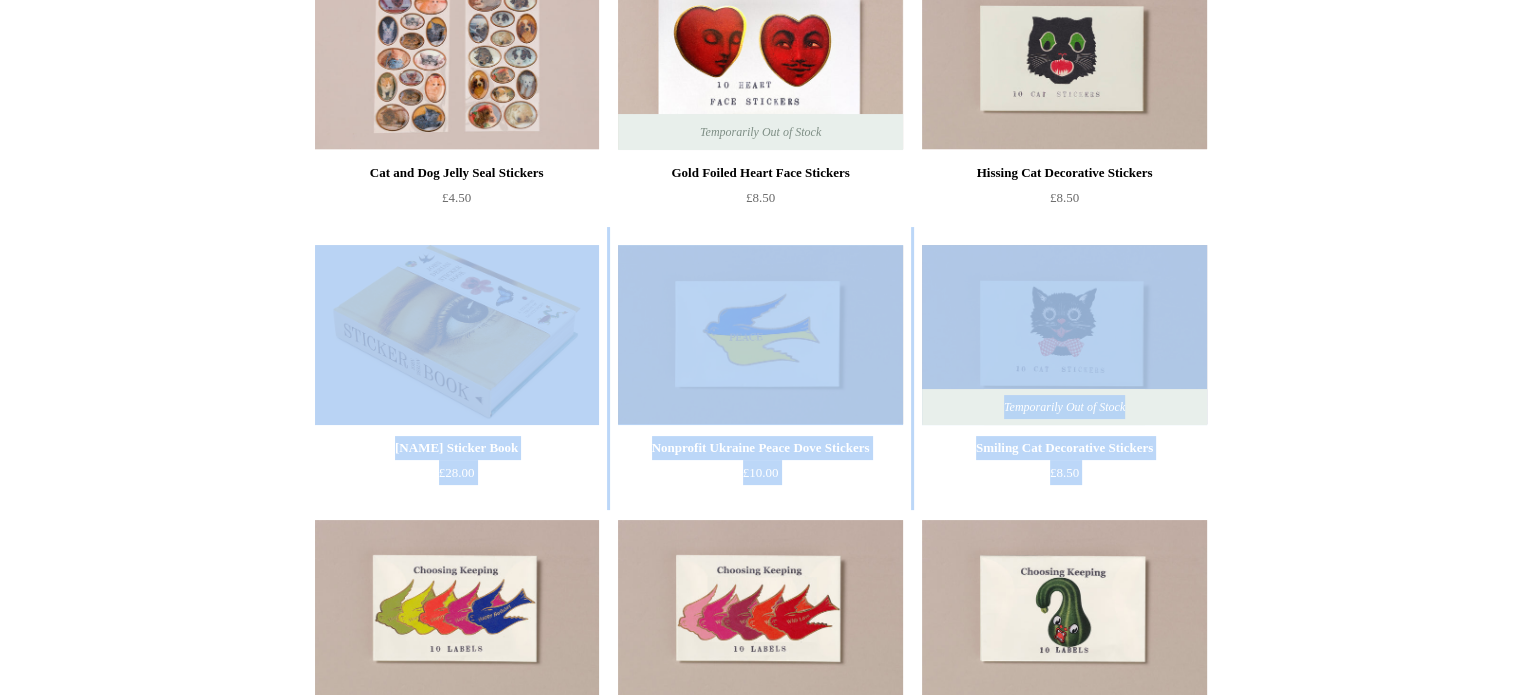 drag, startPoint x: 1477, startPoint y: 267, endPoint x: 1479, endPoint y: 315, distance: 48.04165 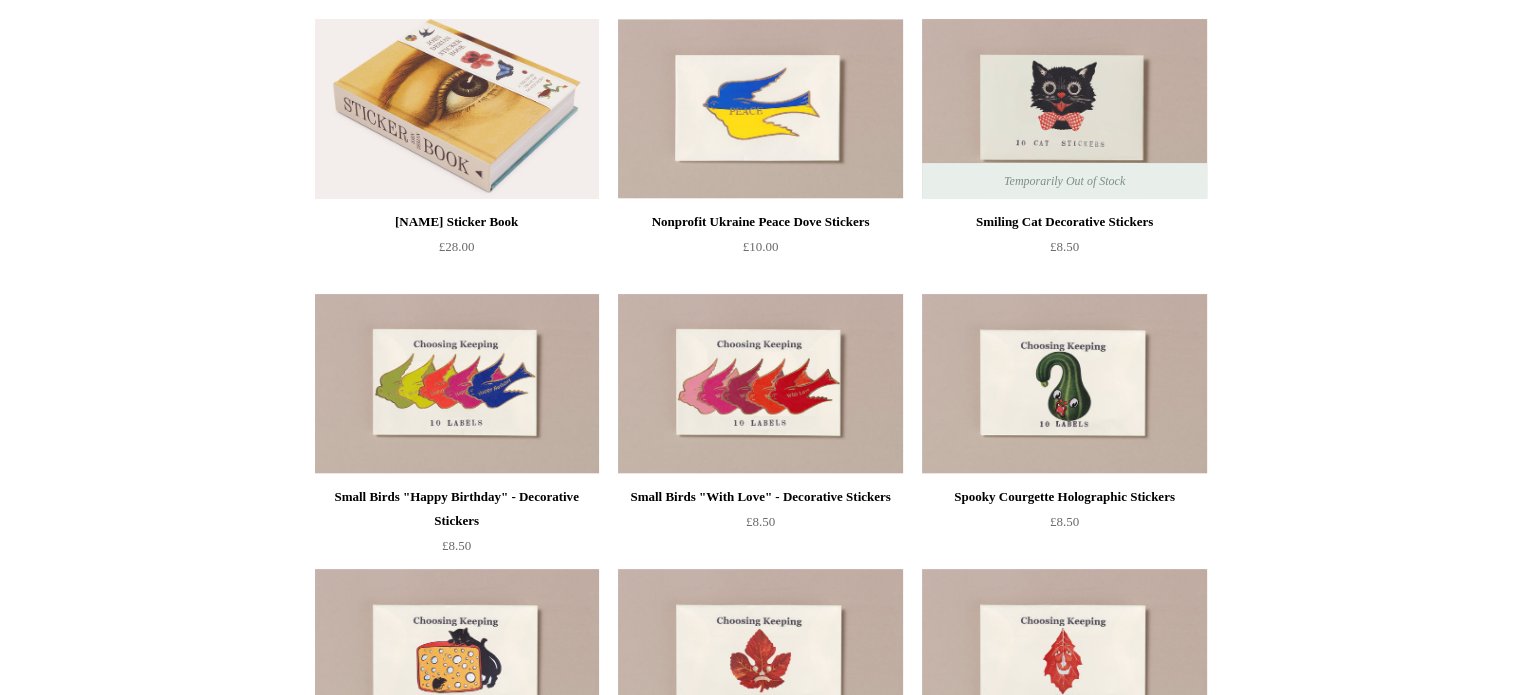 scroll, scrollTop: 148, scrollLeft: 0, axis: vertical 